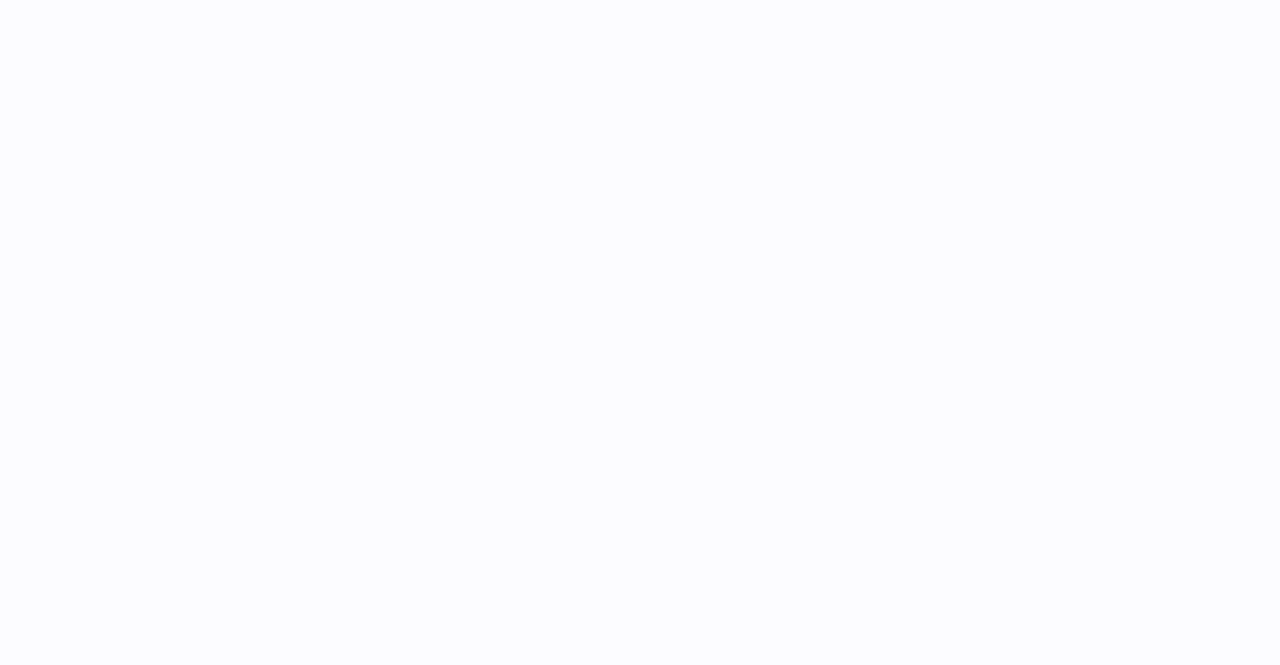 scroll, scrollTop: 0, scrollLeft: 0, axis: both 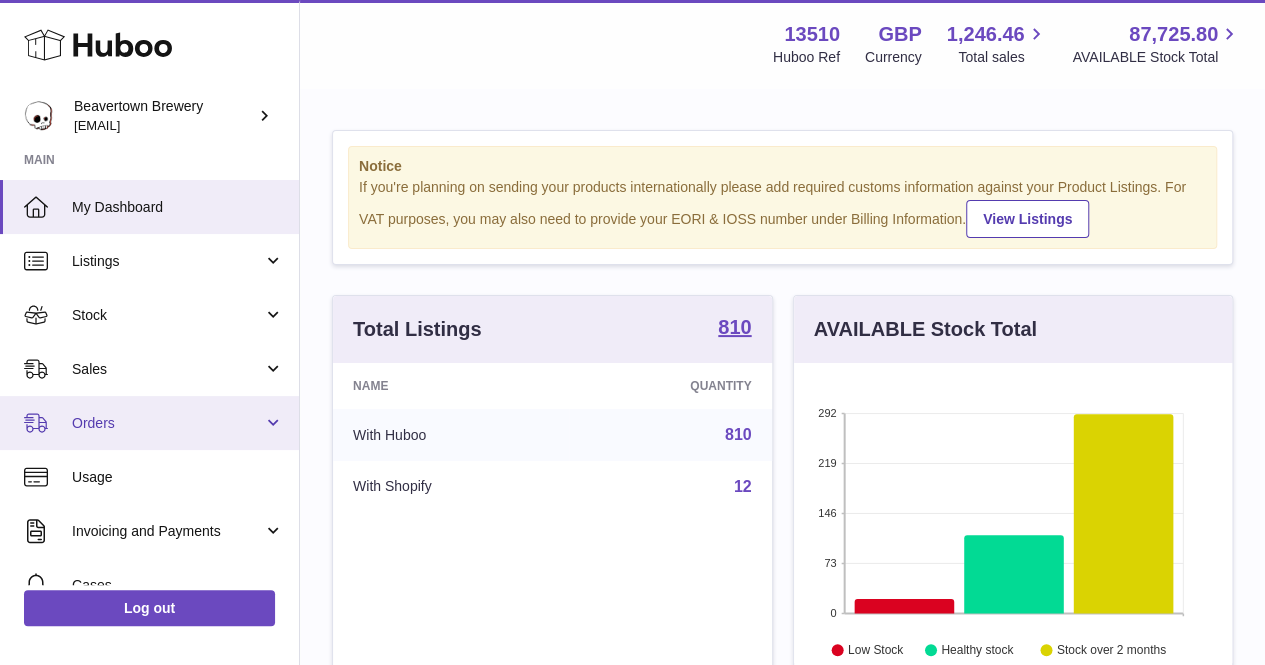 click on "Orders" at bounding box center (167, 423) 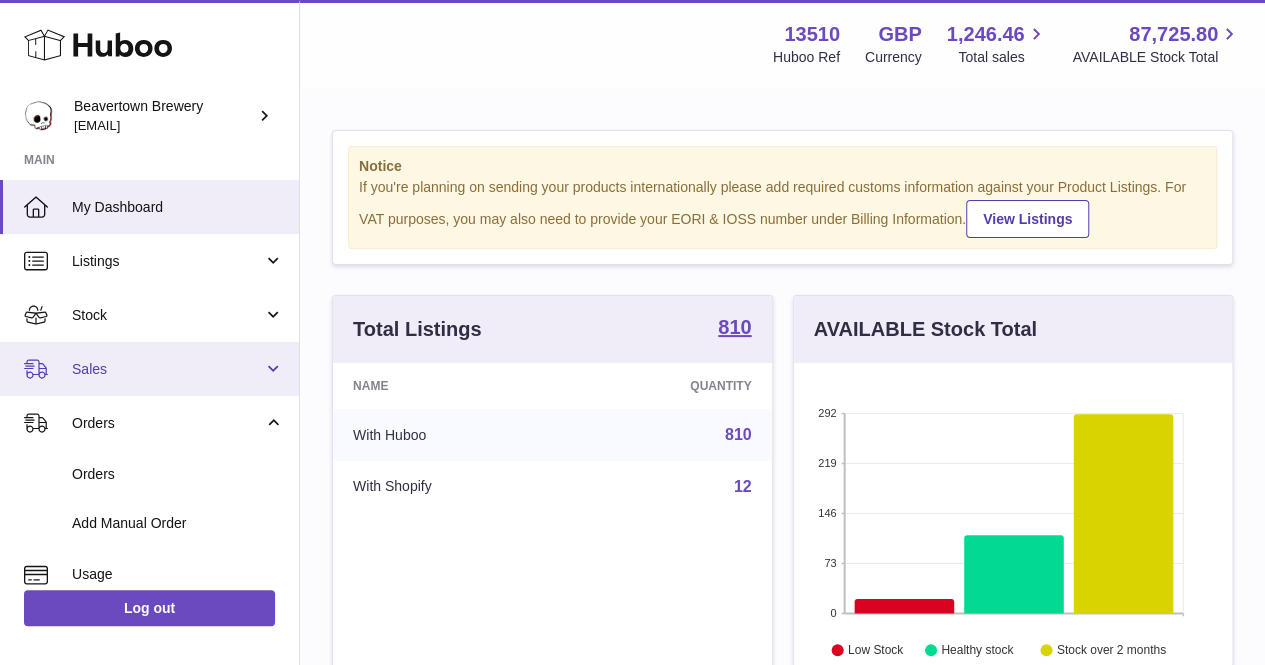 click on "Sales" at bounding box center (167, 369) 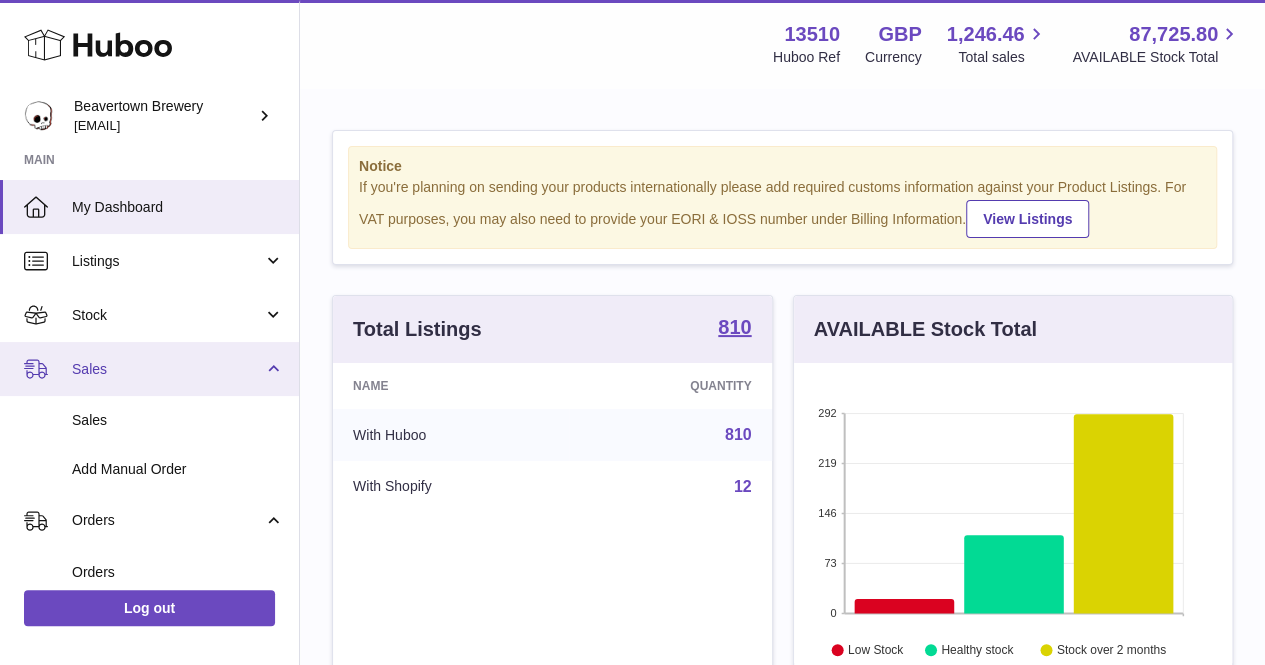 click on "Sales" at bounding box center [167, 369] 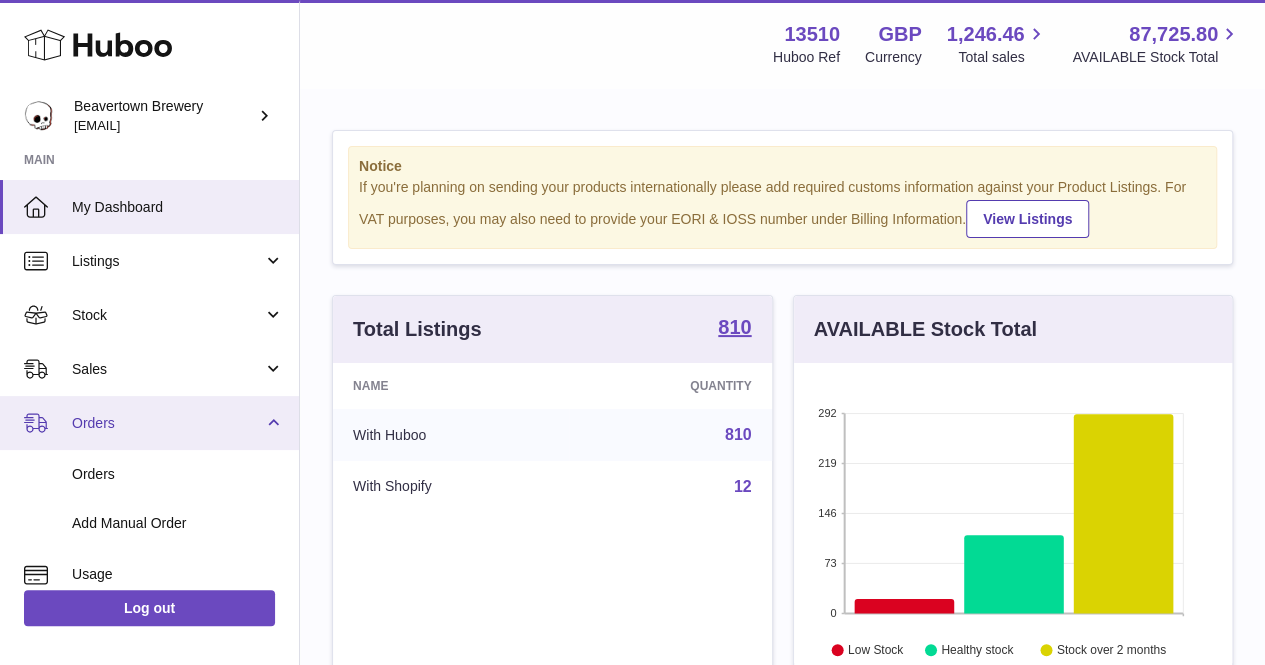 click on "Orders" at bounding box center (167, 423) 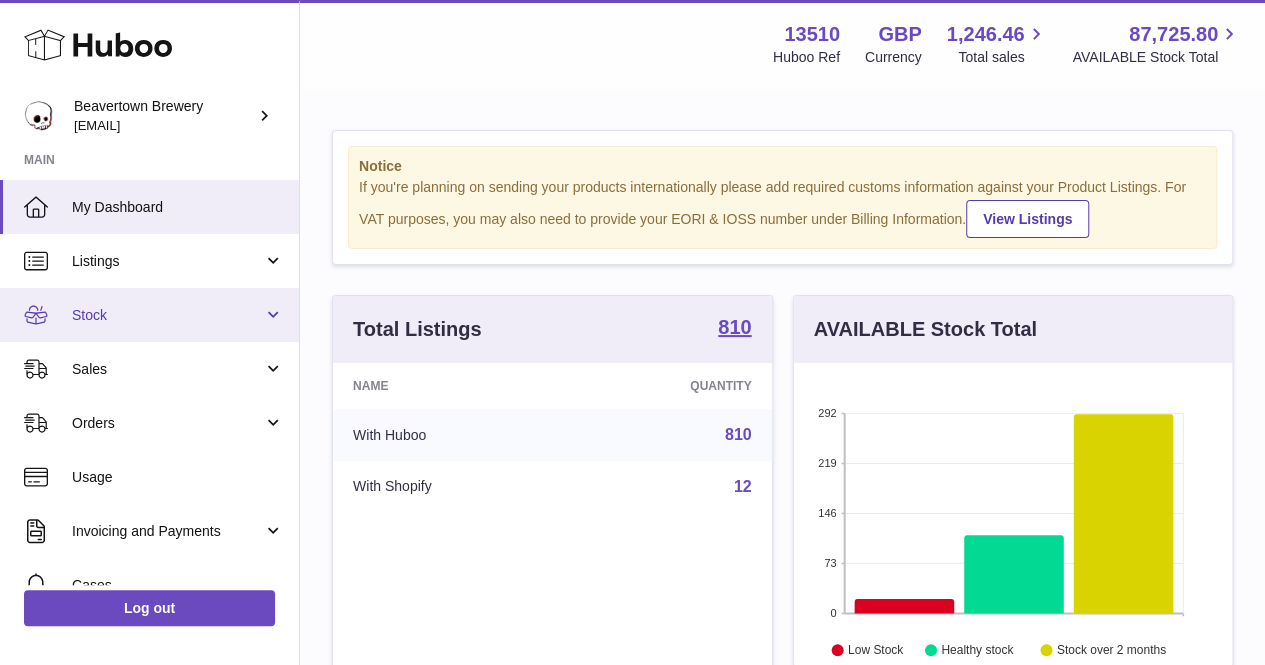 click on "Stock" at bounding box center [149, 315] 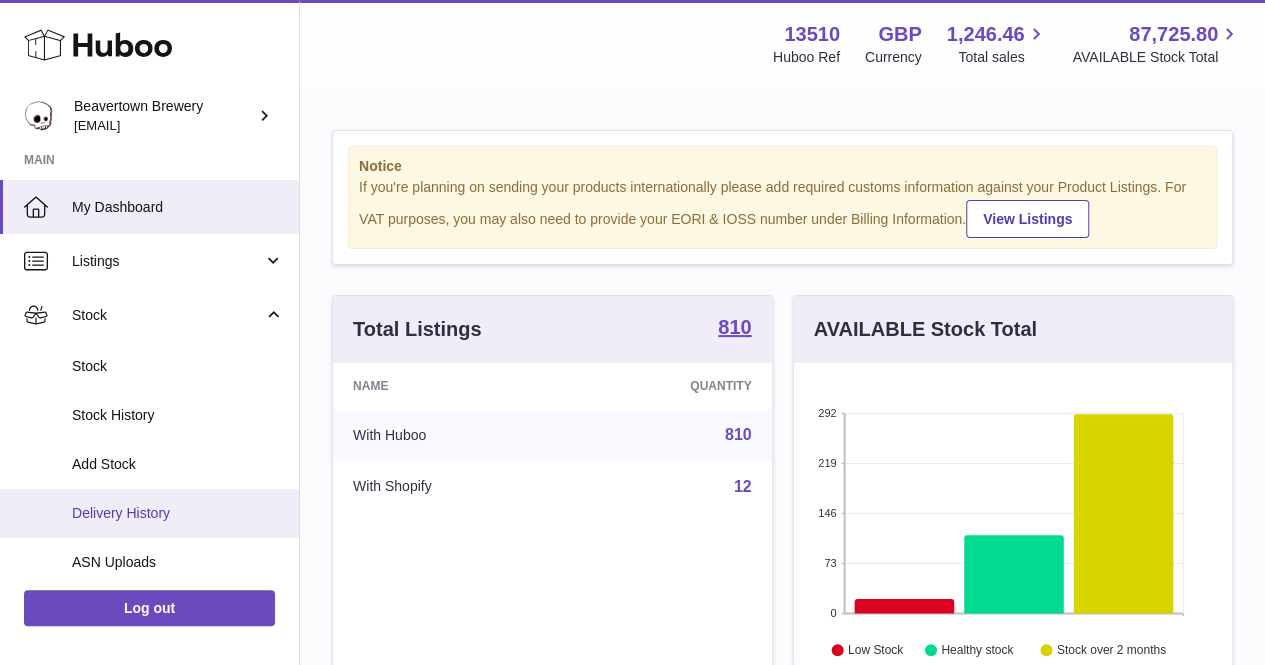click on "Delivery History" at bounding box center (178, 513) 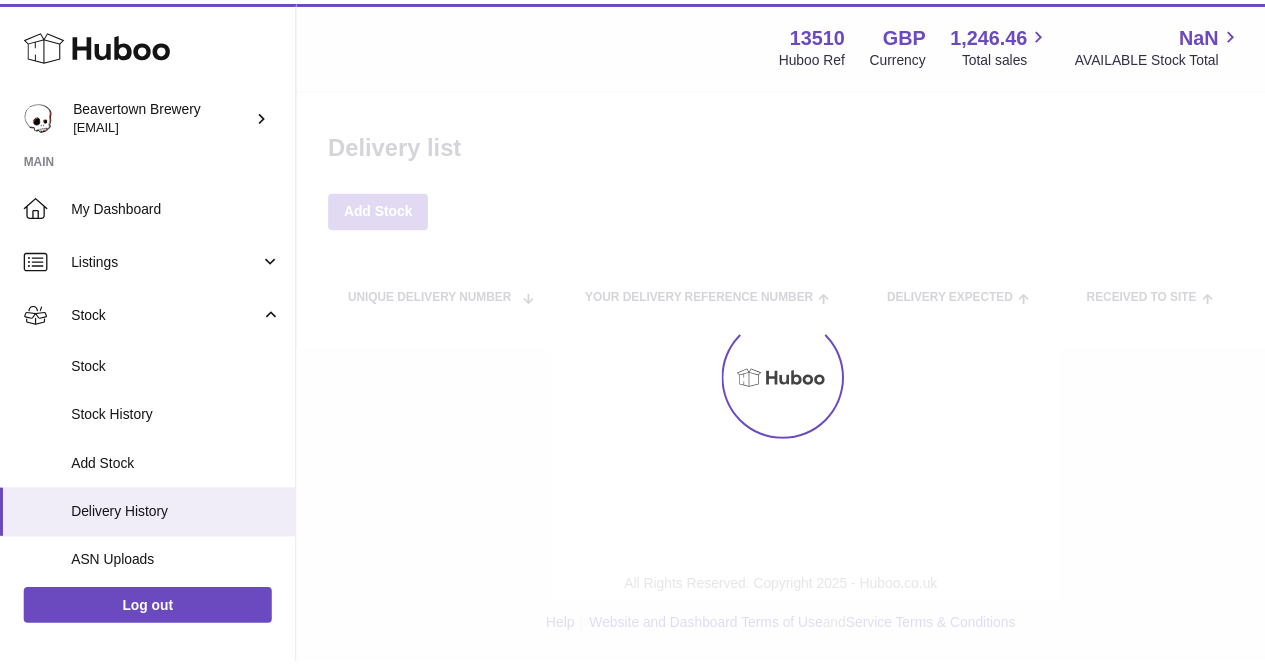 scroll, scrollTop: 0, scrollLeft: 0, axis: both 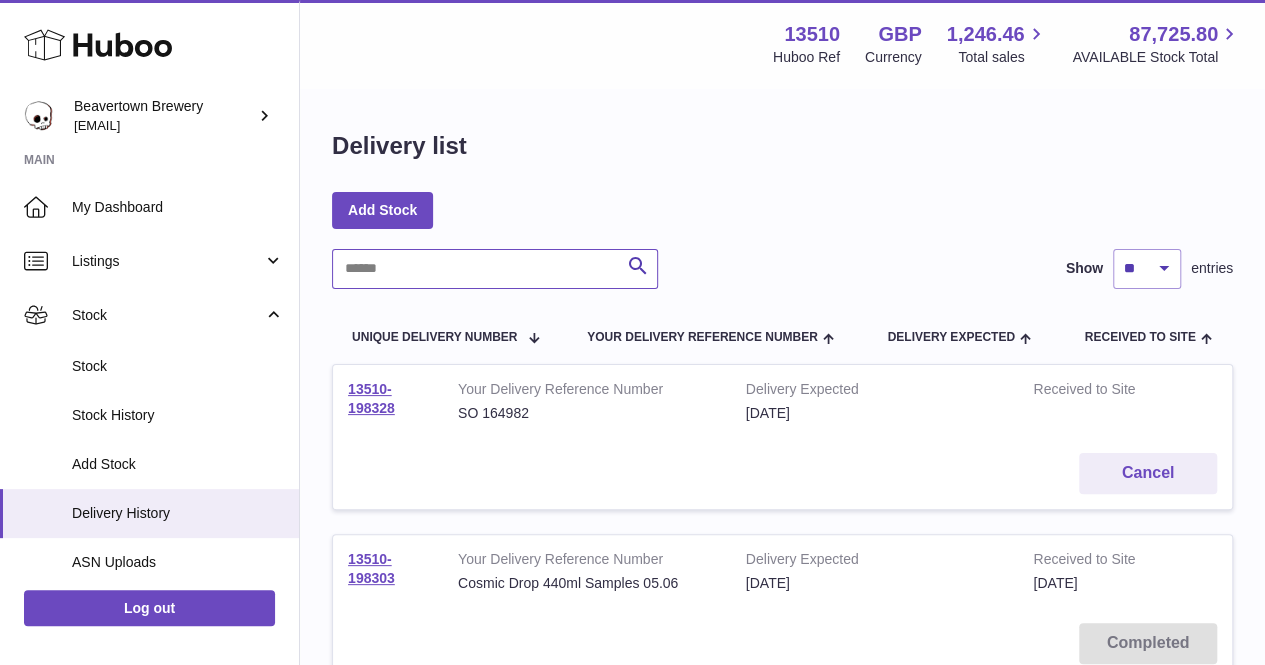 click at bounding box center (495, 269) 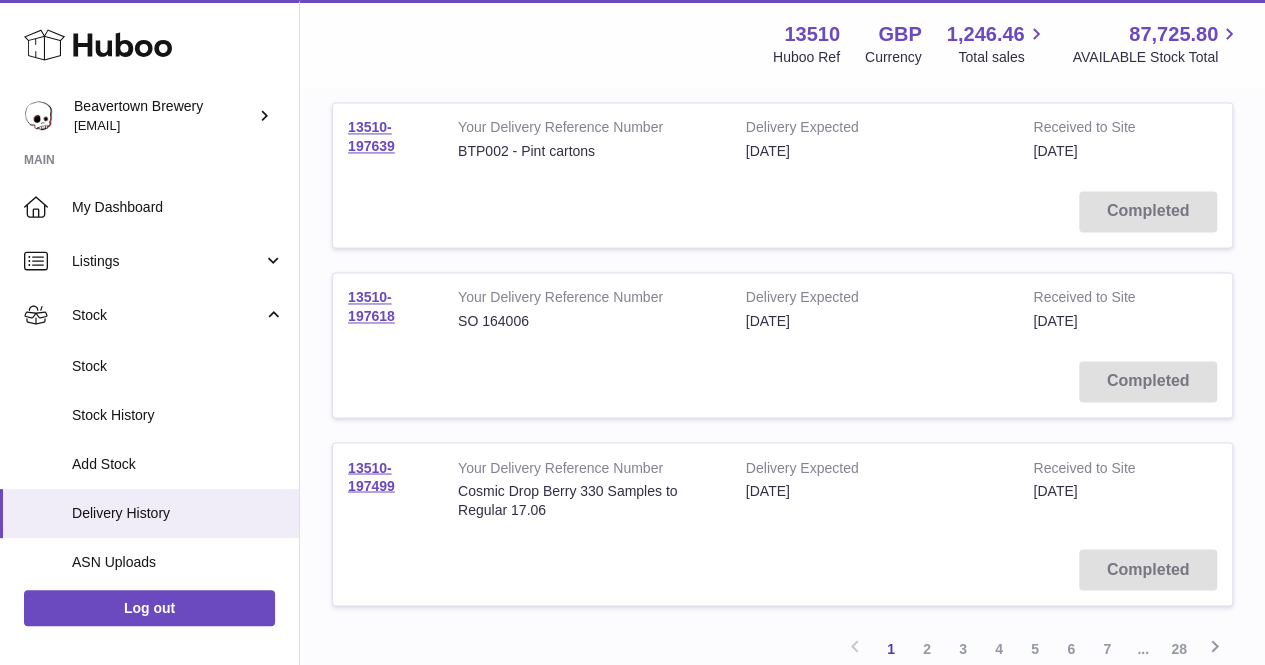 scroll, scrollTop: 1500, scrollLeft: 0, axis: vertical 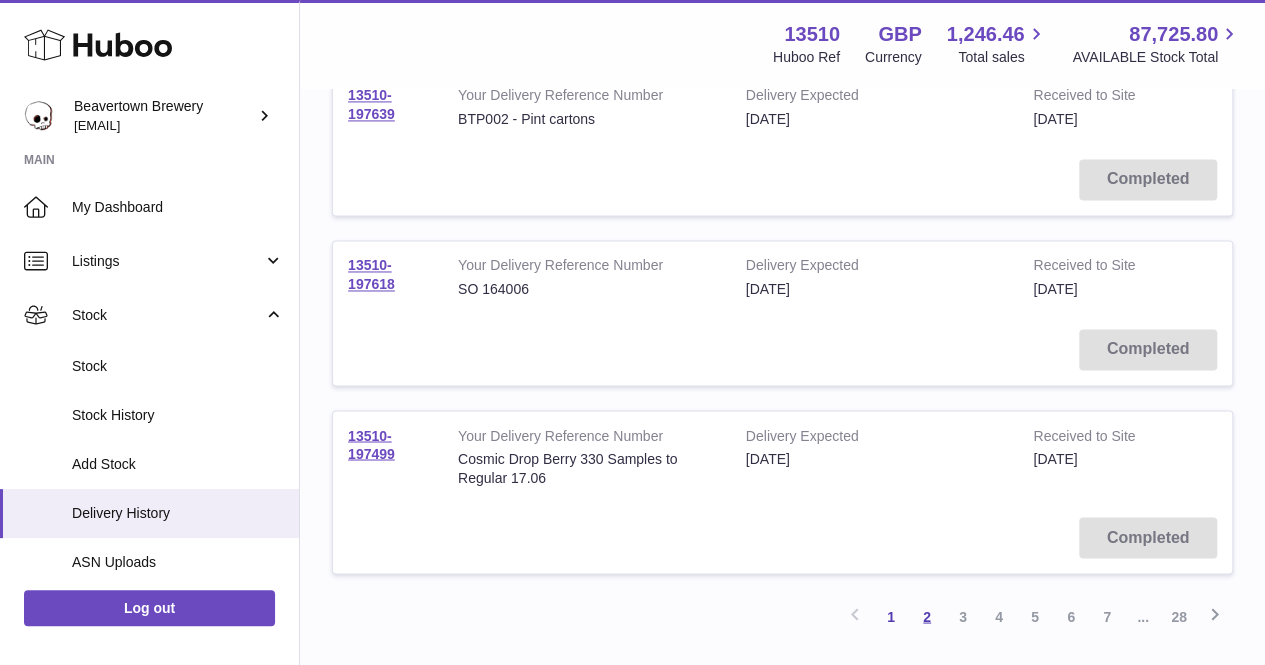 click on "2" at bounding box center (927, 616) 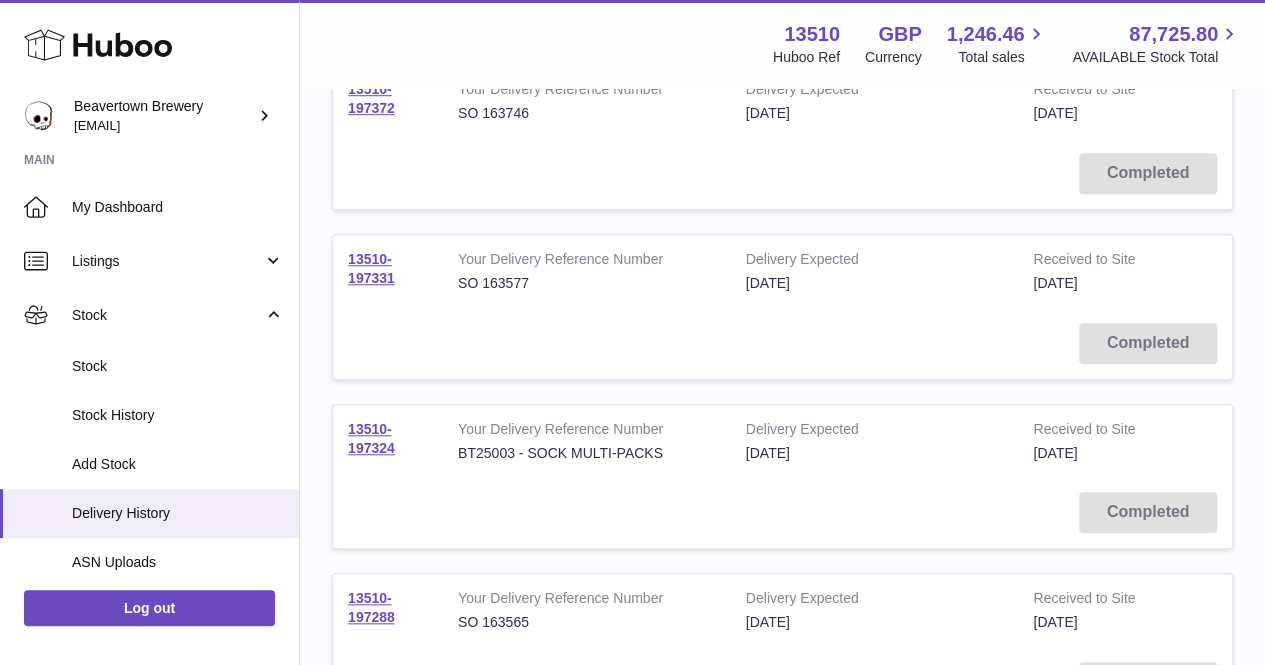 scroll, scrollTop: 690, scrollLeft: 0, axis: vertical 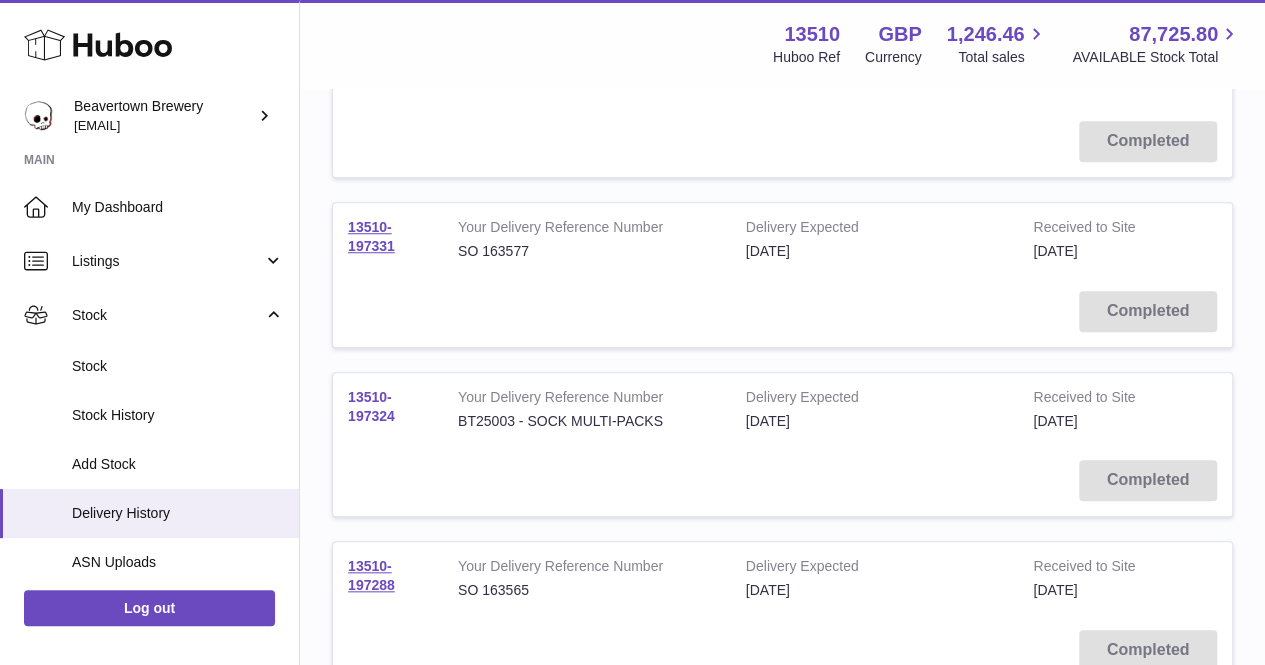 click on "13510-197324" at bounding box center (371, 406) 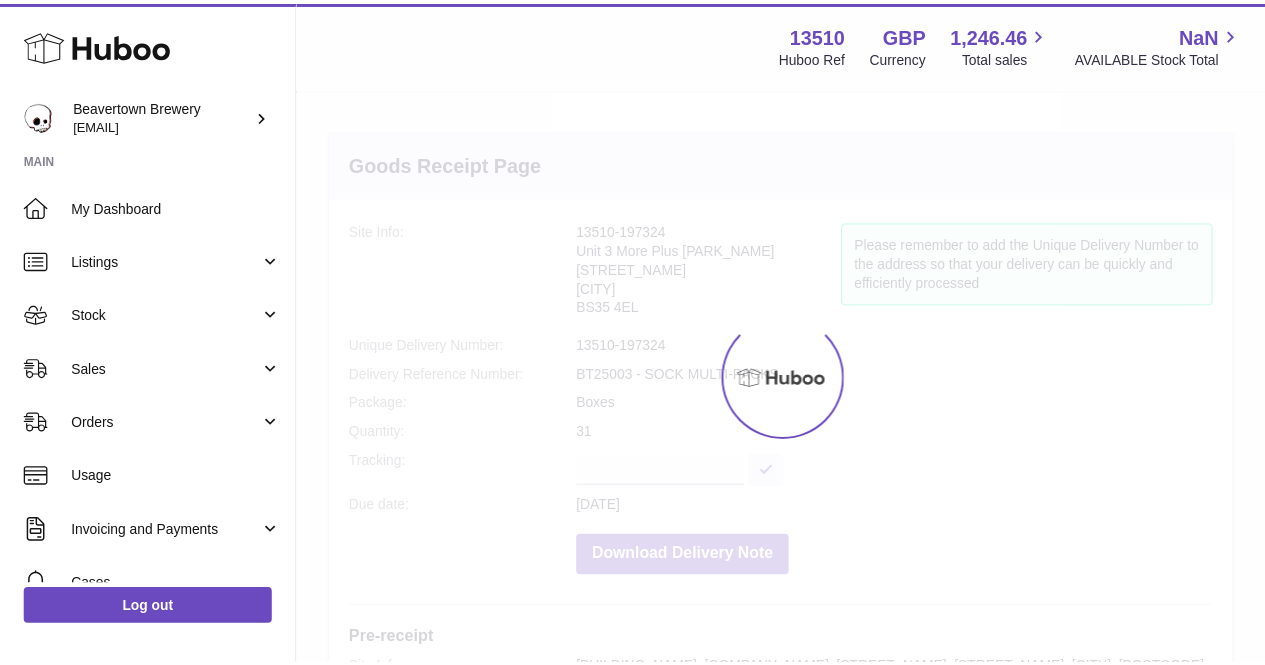 scroll, scrollTop: 0, scrollLeft: 0, axis: both 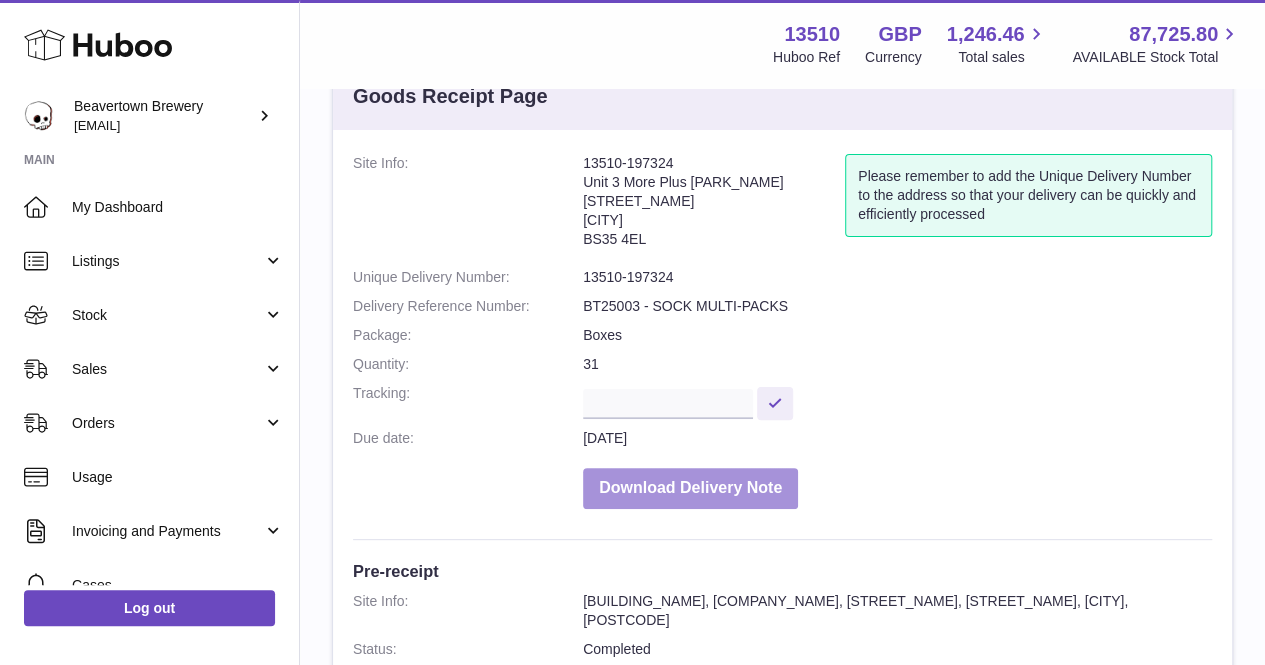 click on "Download Delivery Note" at bounding box center (690, 488) 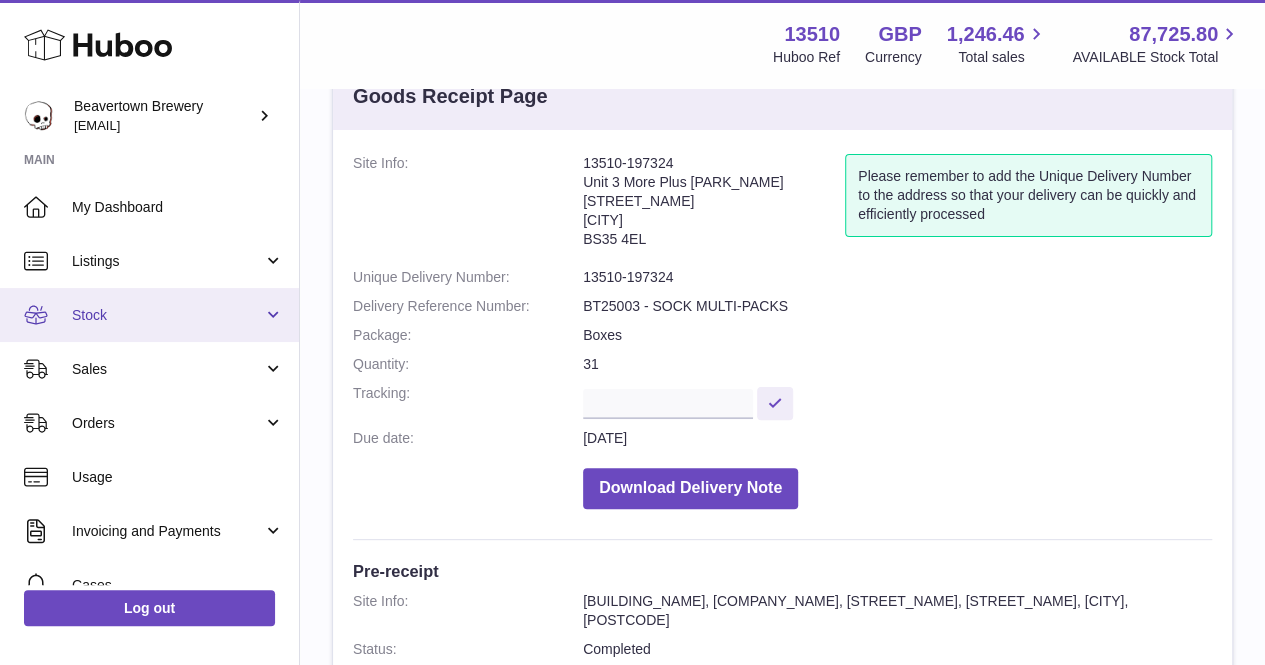 click on "Stock" at bounding box center (167, 315) 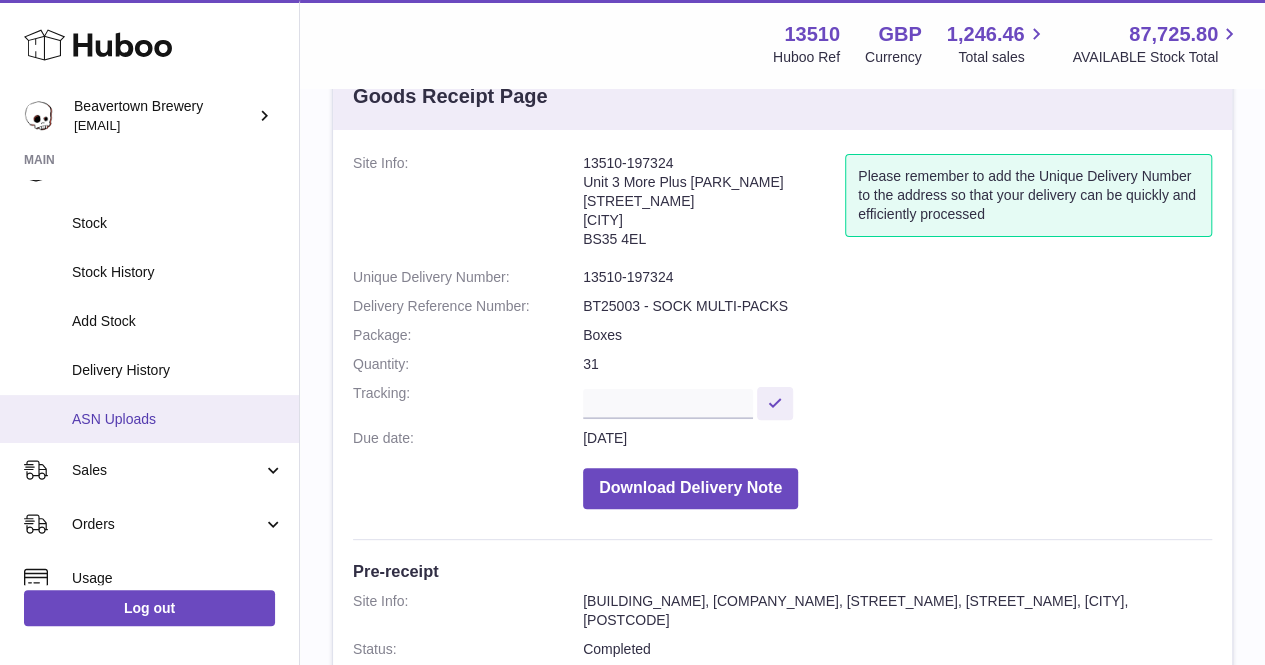 scroll, scrollTop: 100, scrollLeft: 0, axis: vertical 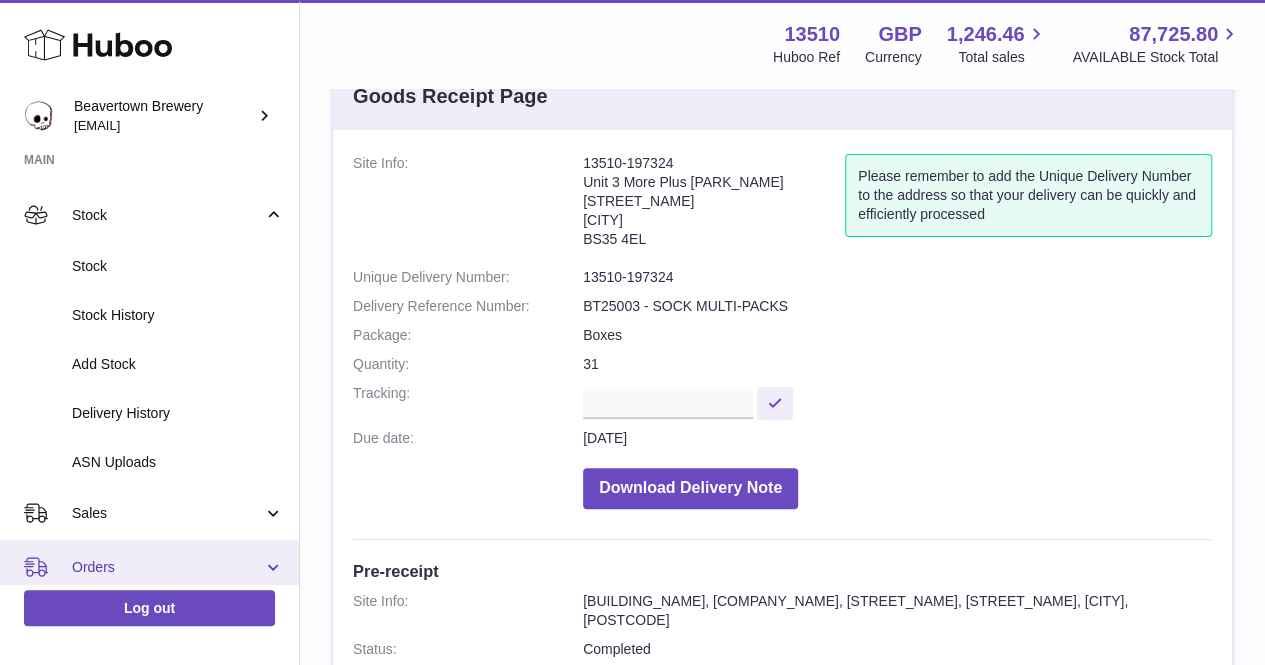 click on "Orders" at bounding box center (167, 567) 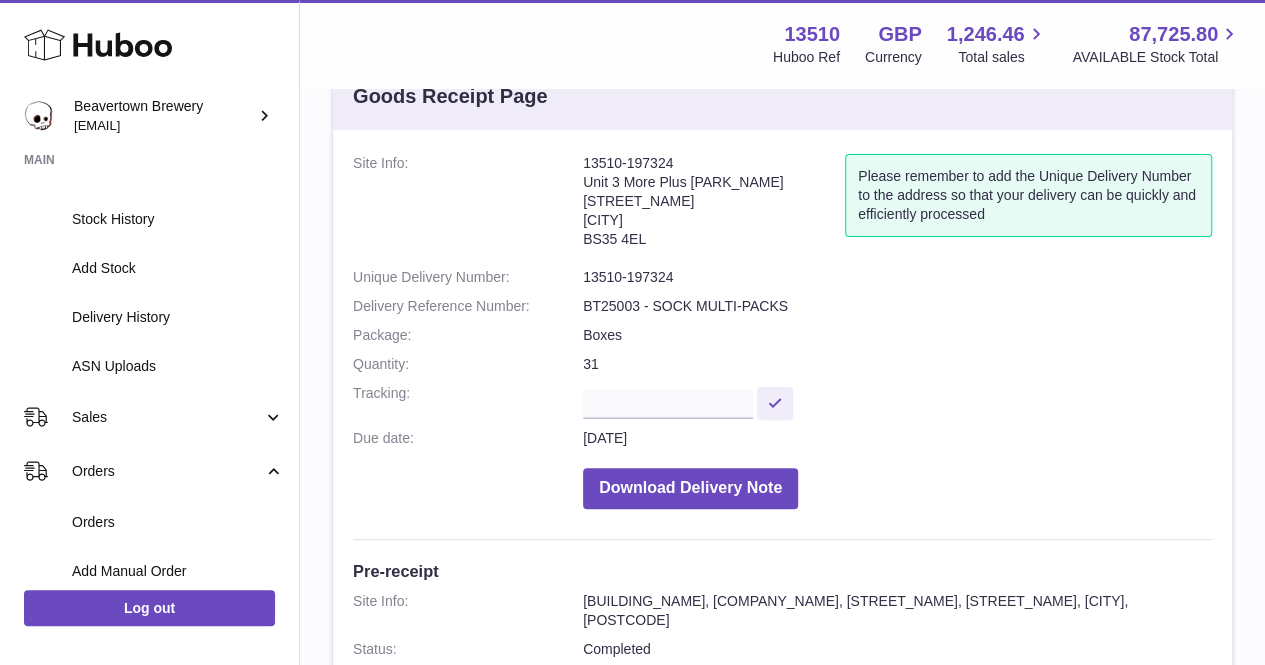 scroll, scrollTop: 300, scrollLeft: 0, axis: vertical 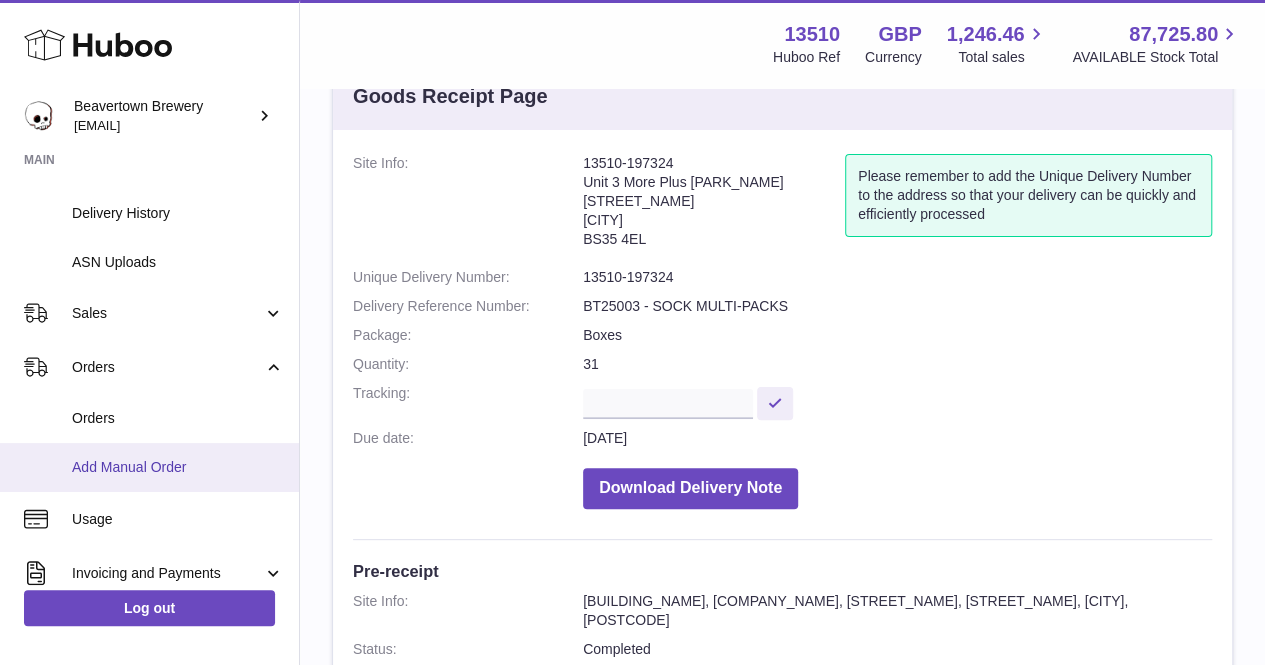 click on "Add Manual Order" at bounding box center (178, 467) 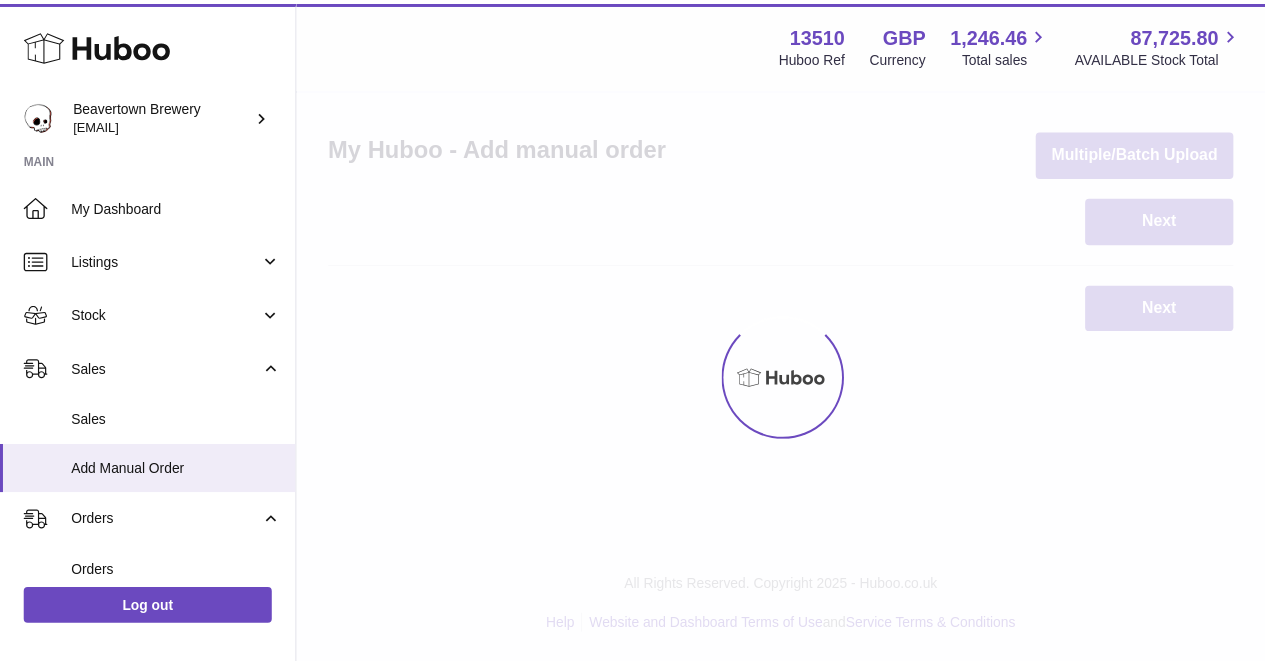 scroll, scrollTop: 0, scrollLeft: 0, axis: both 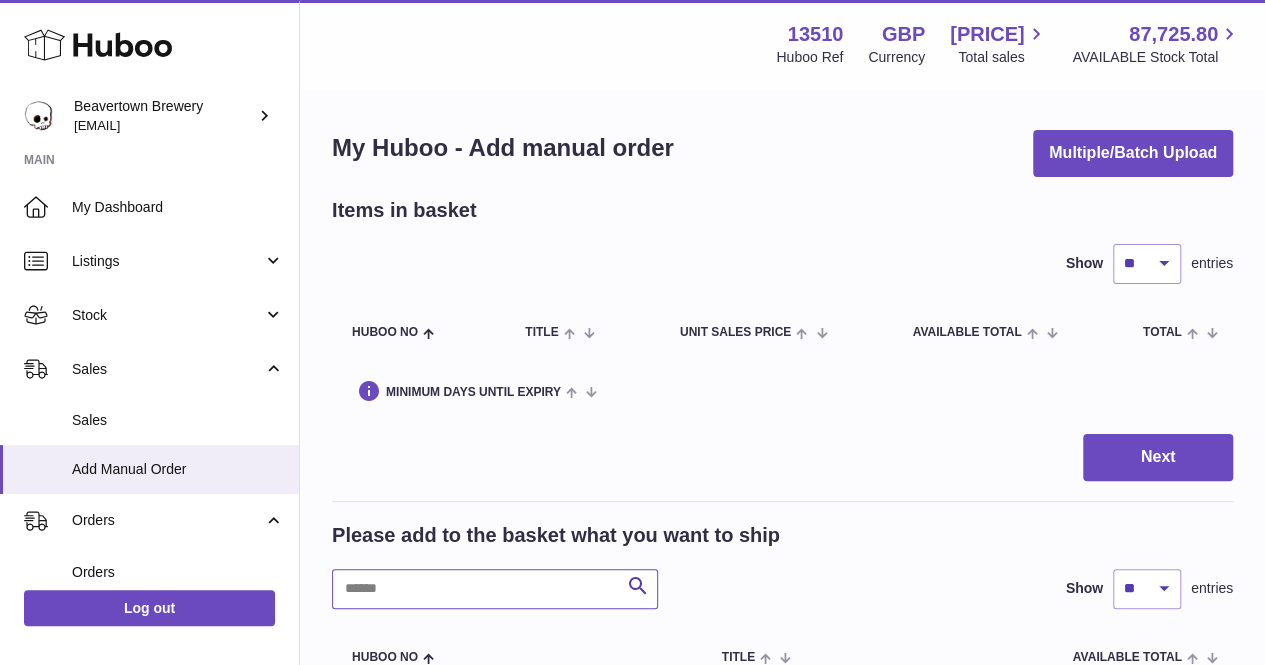 click at bounding box center (495, 589) 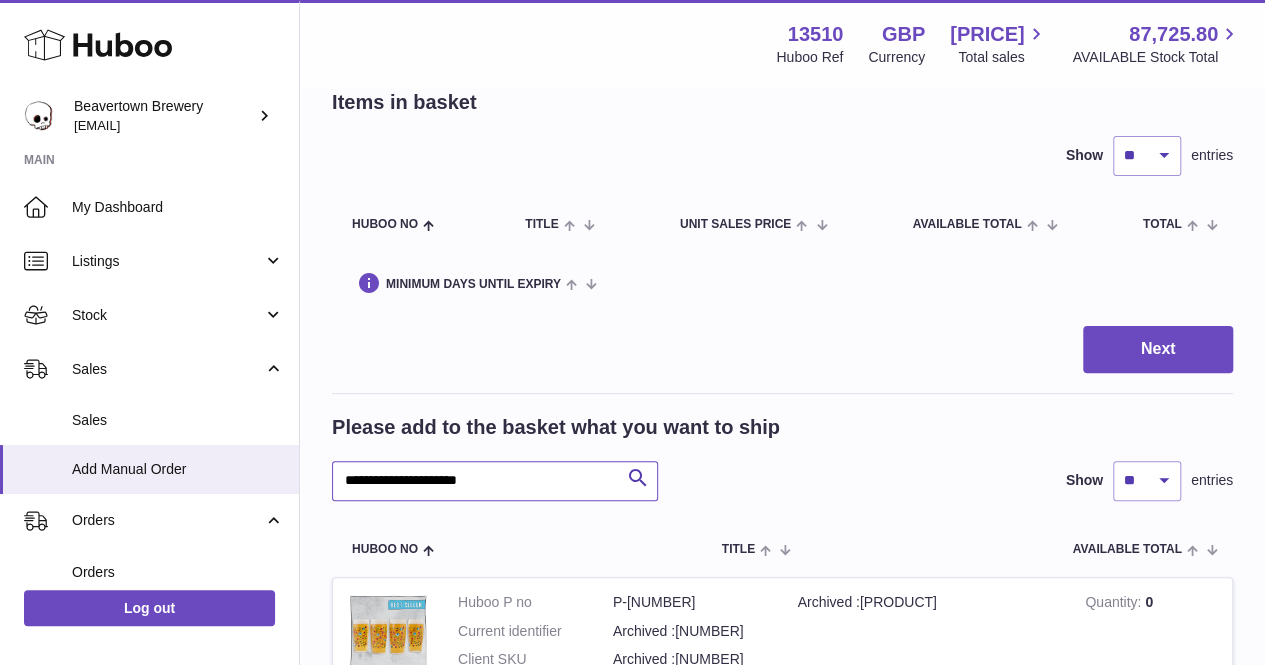 scroll, scrollTop: 300, scrollLeft: 0, axis: vertical 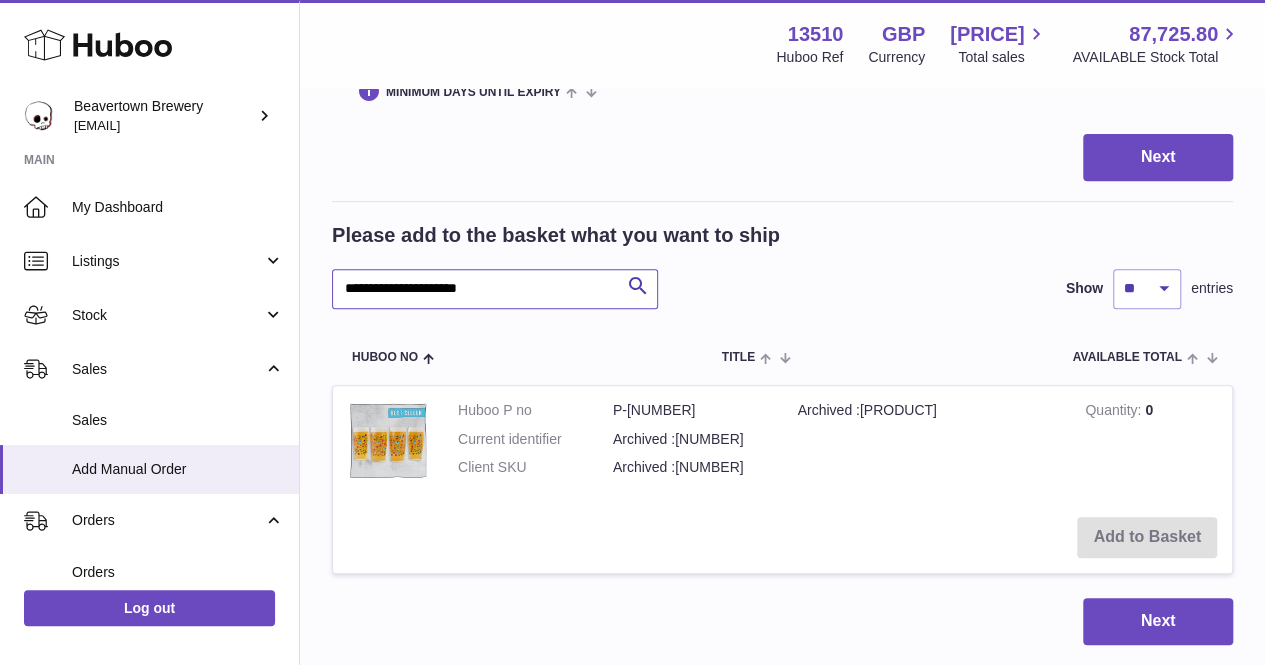 click on "**********" at bounding box center (495, 289) 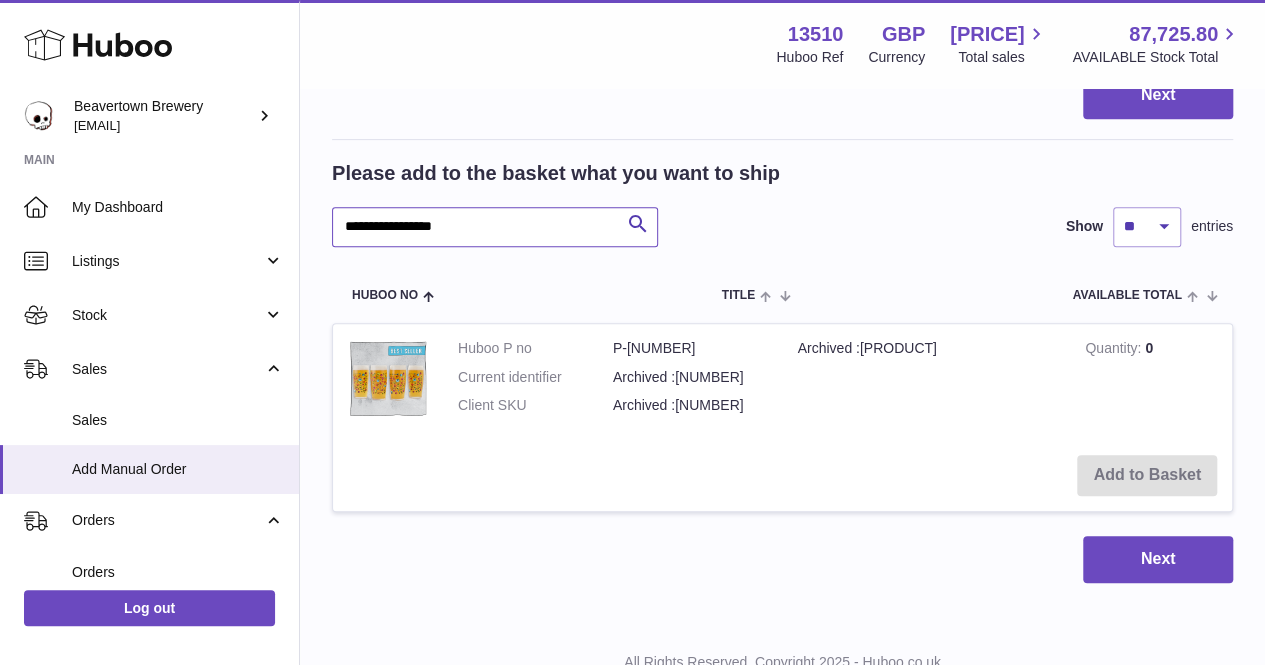 scroll, scrollTop: 436, scrollLeft: 0, axis: vertical 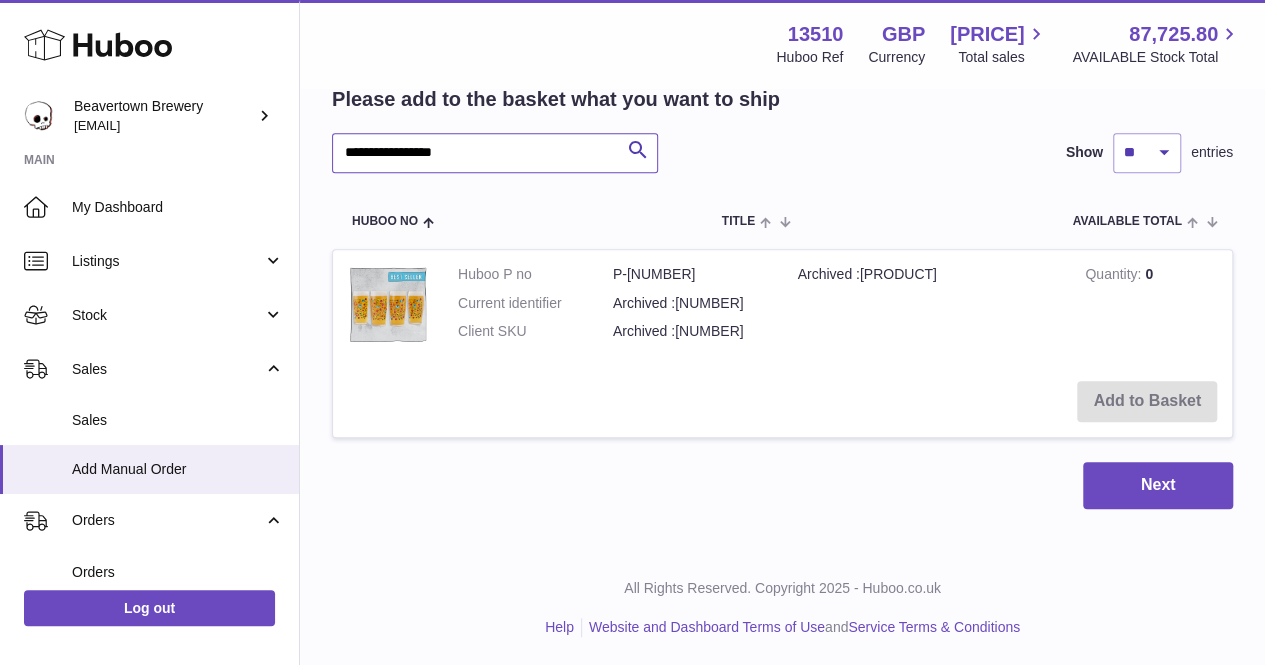 click on "**********" at bounding box center (495, 153) 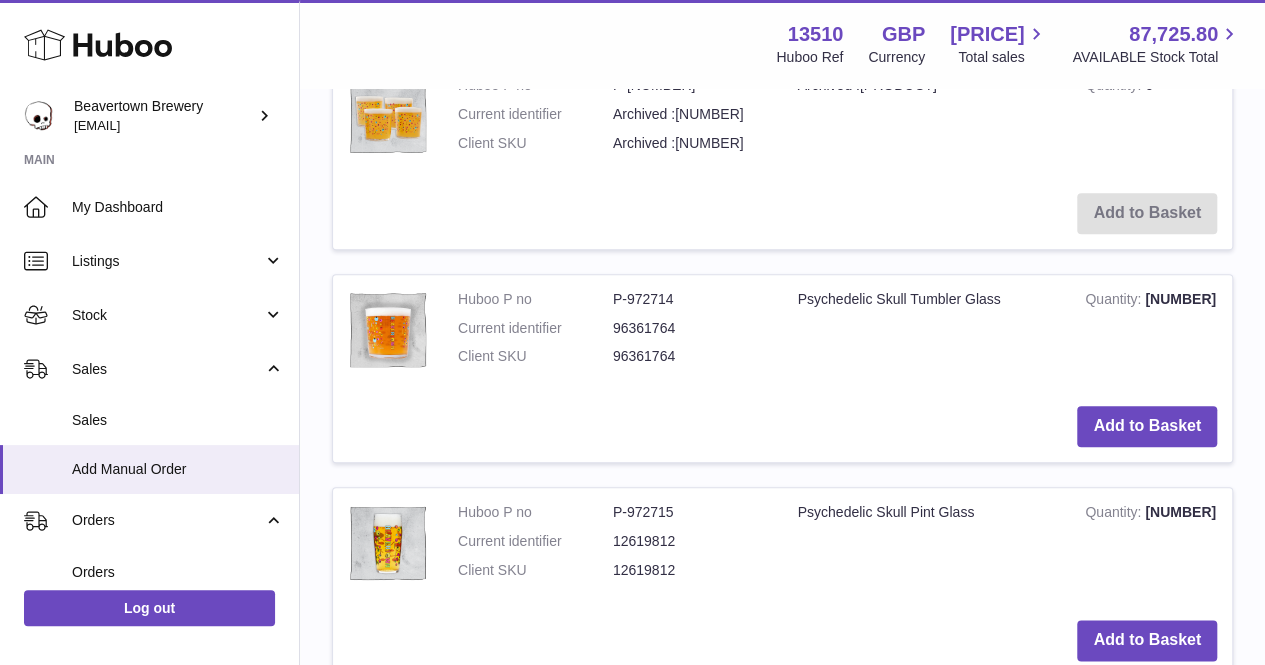 scroll, scrollTop: 936, scrollLeft: 0, axis: vertical 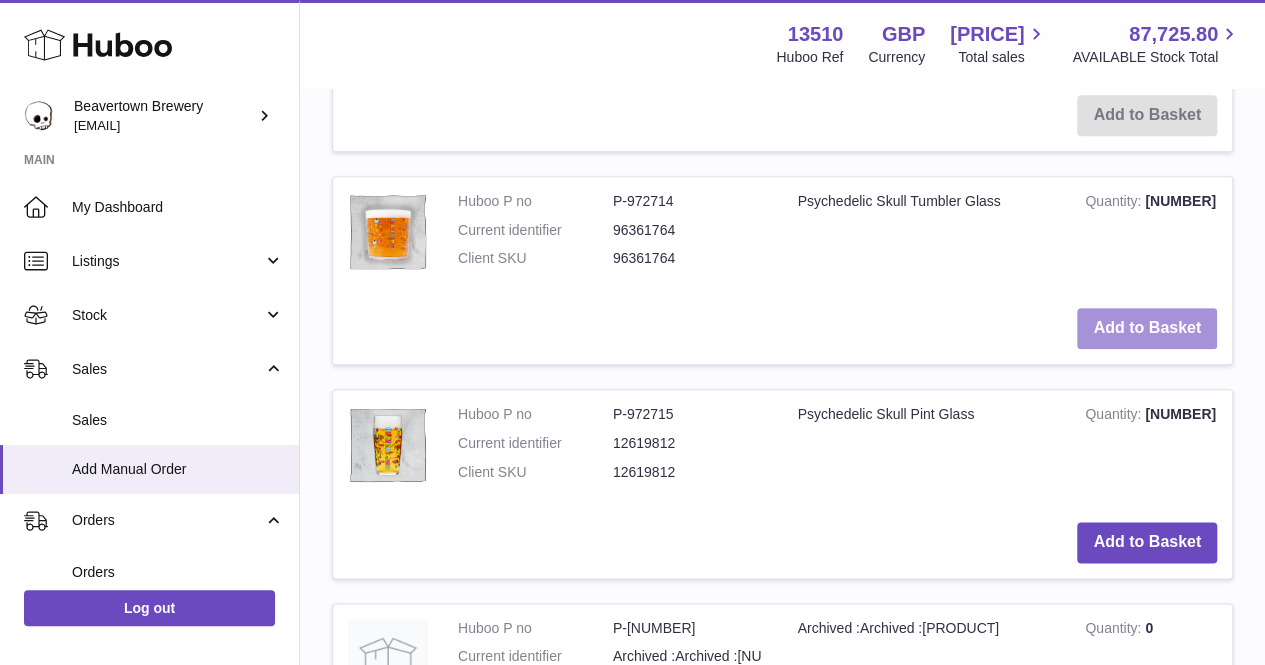 click on "Add to Basket" at bounding box center [1147, 328] 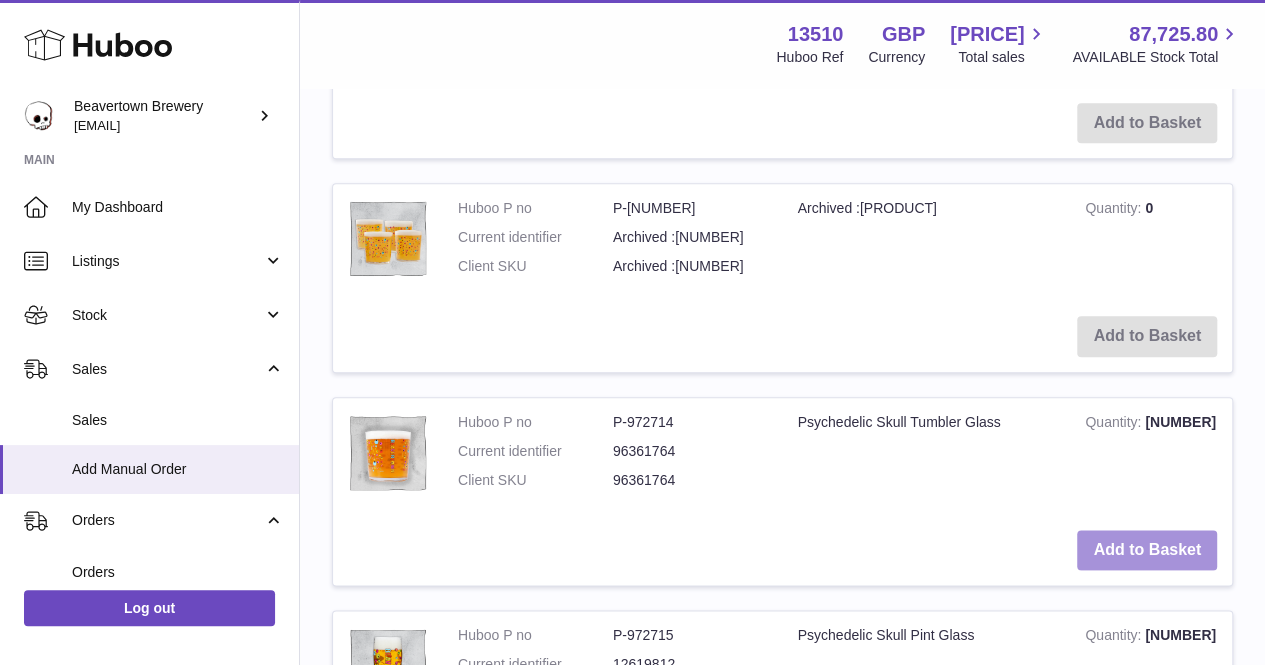 scroll, scrollTop: 1179, scrollLeft: 0, axis: vertical 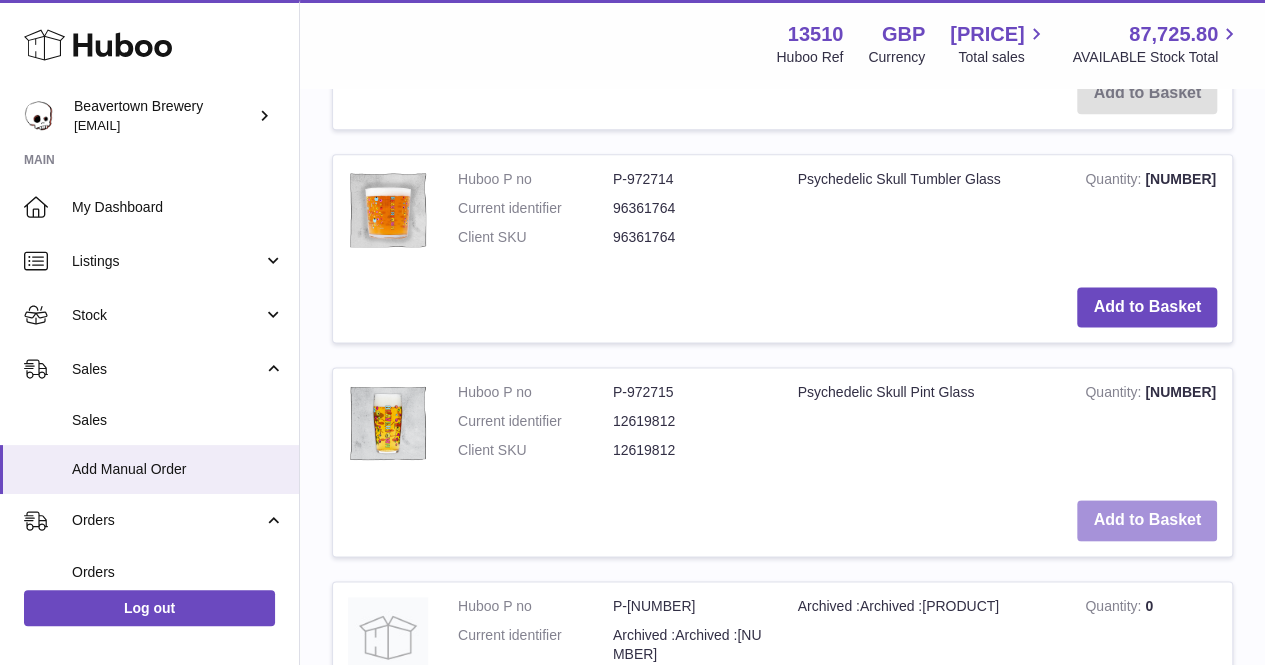 click on "Add to Basket" at bounding box center [1147, 520] 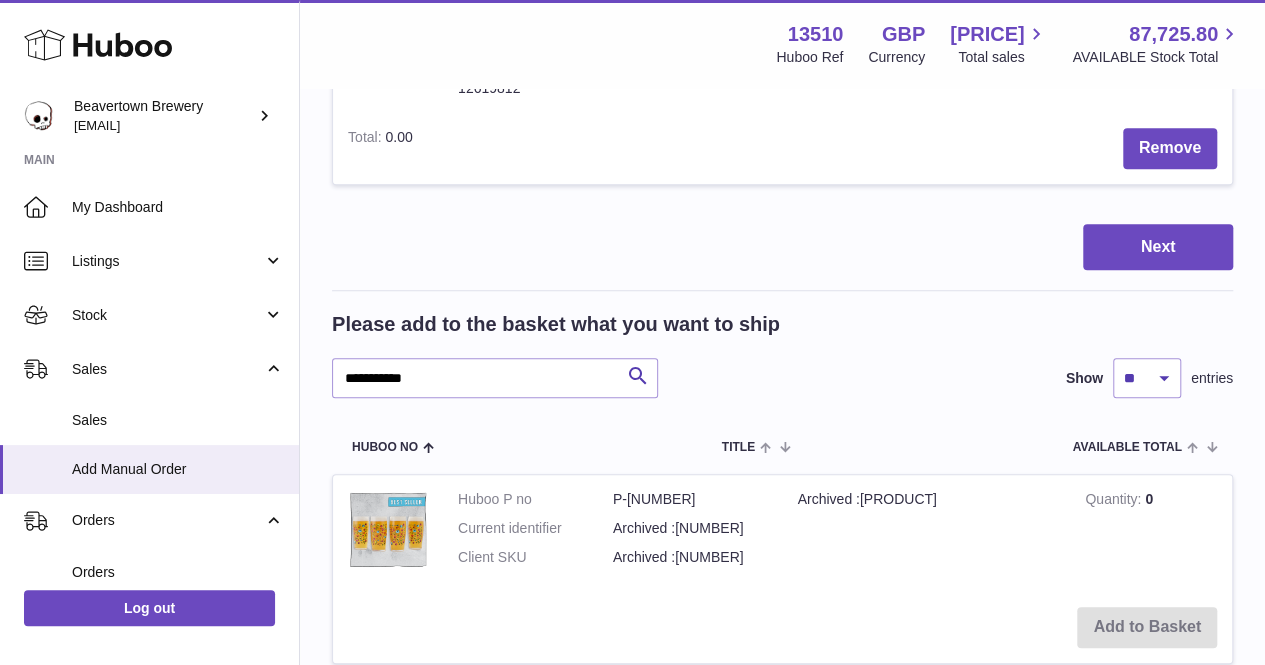 scroll, scrollTop: 522, scrollLeft: 0, axis: vertical 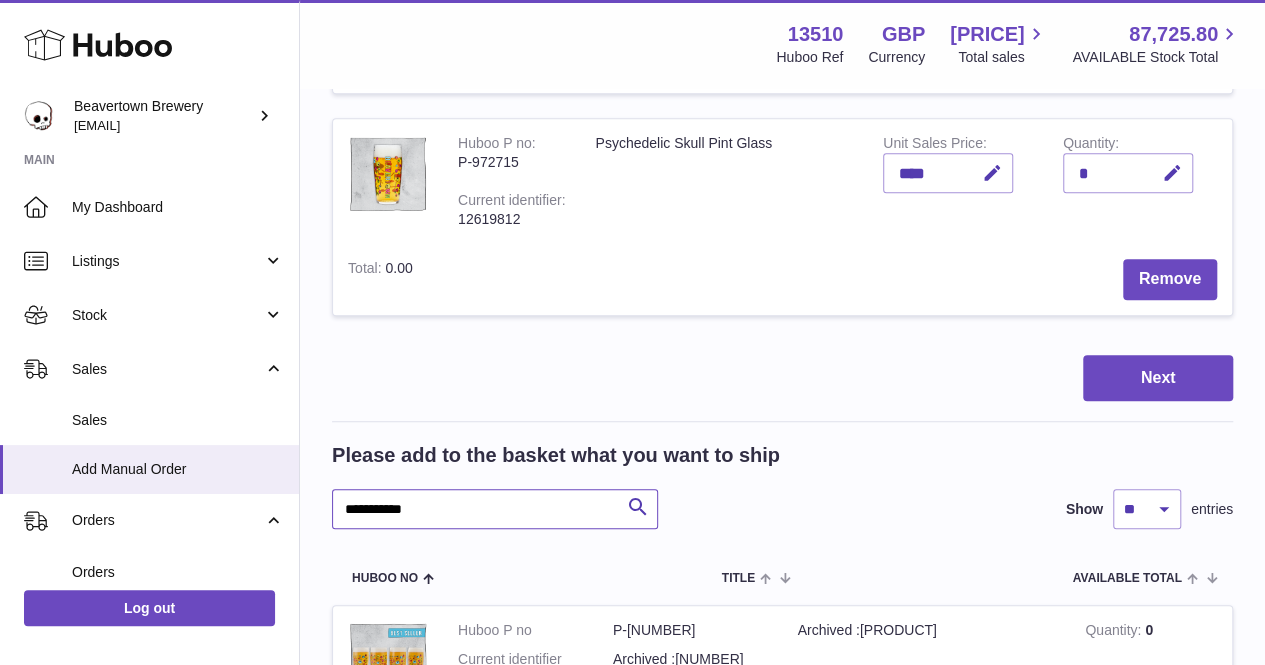 drag, startPoint x: 464, startPoint y: 562, endPoint x: 338, endPoint y: 540, distance: 127.90621 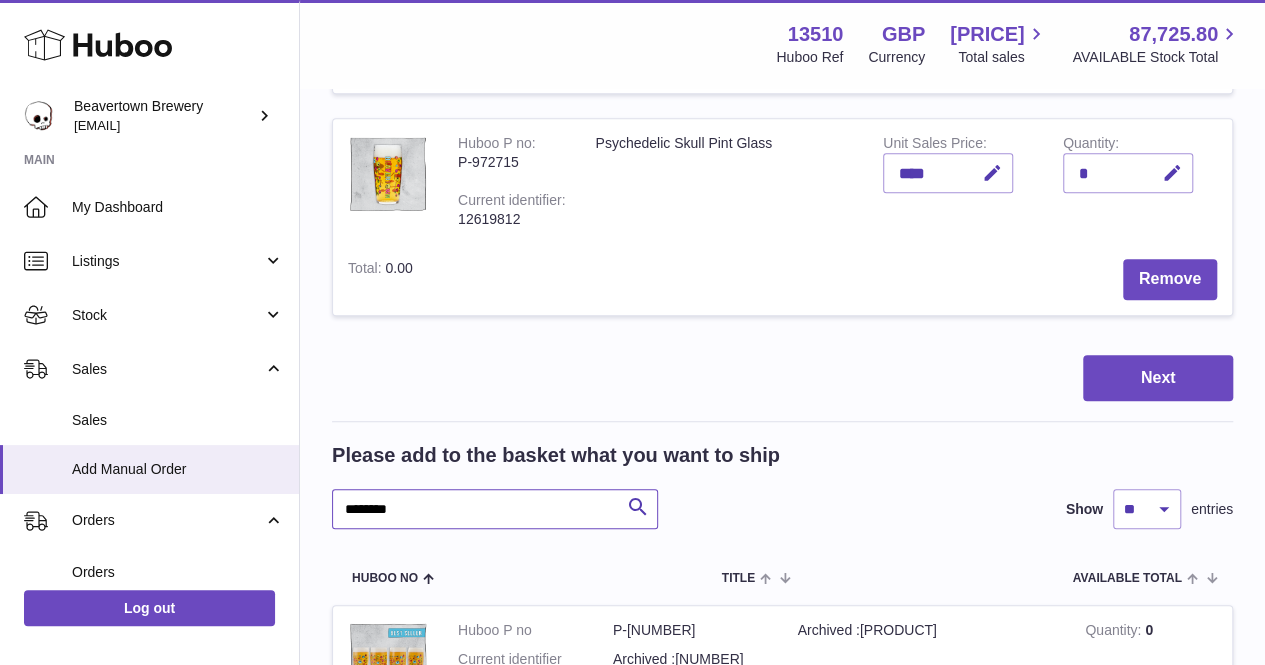 type on "********" 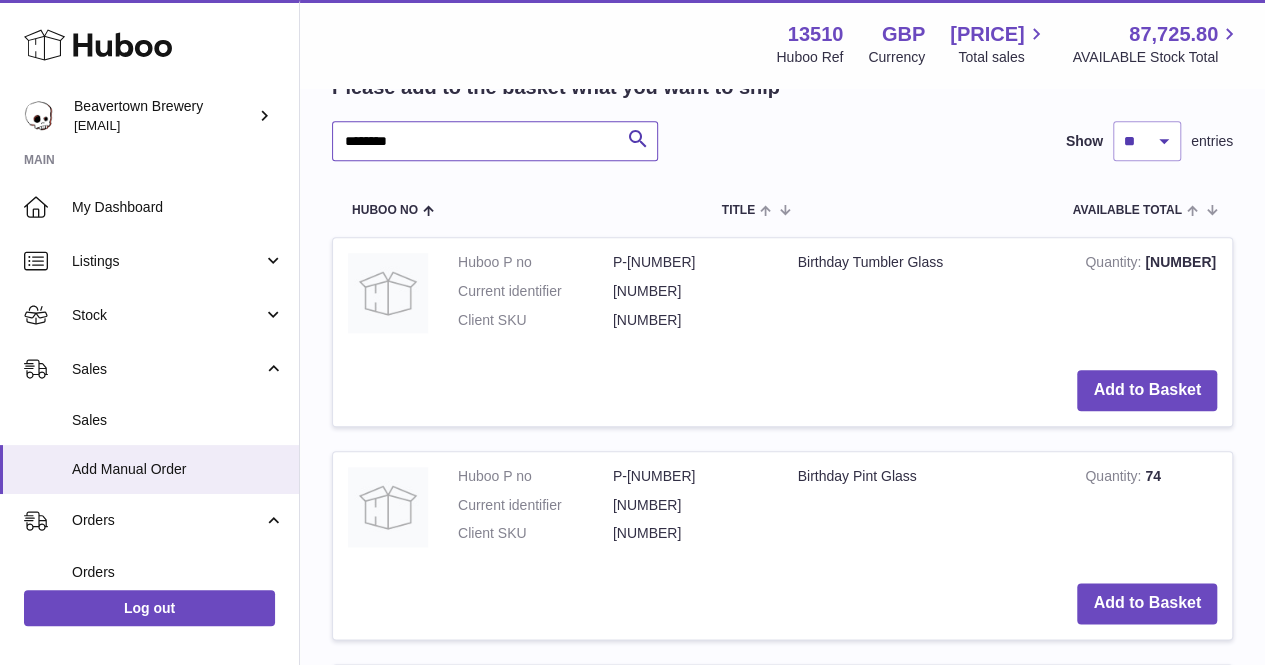 scroll, scrollTop: 922, scrollLeft: 0, axis: vertical 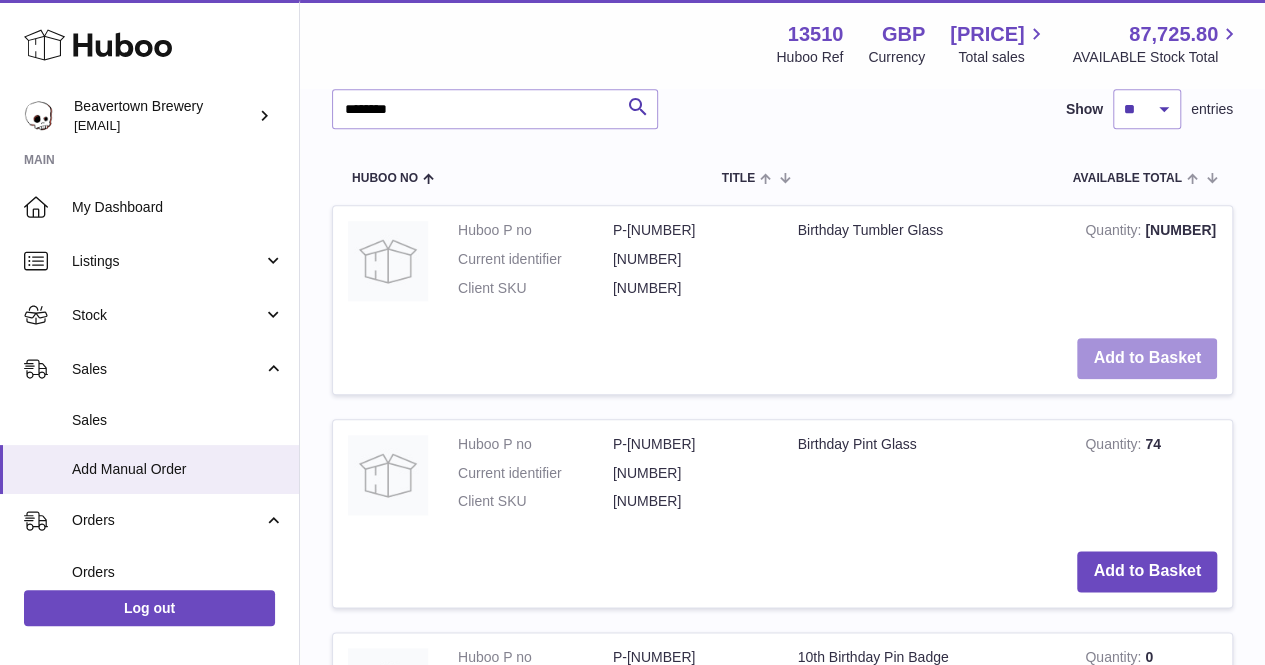 click on "Add to Basket" at bounding box center [1147, 358] 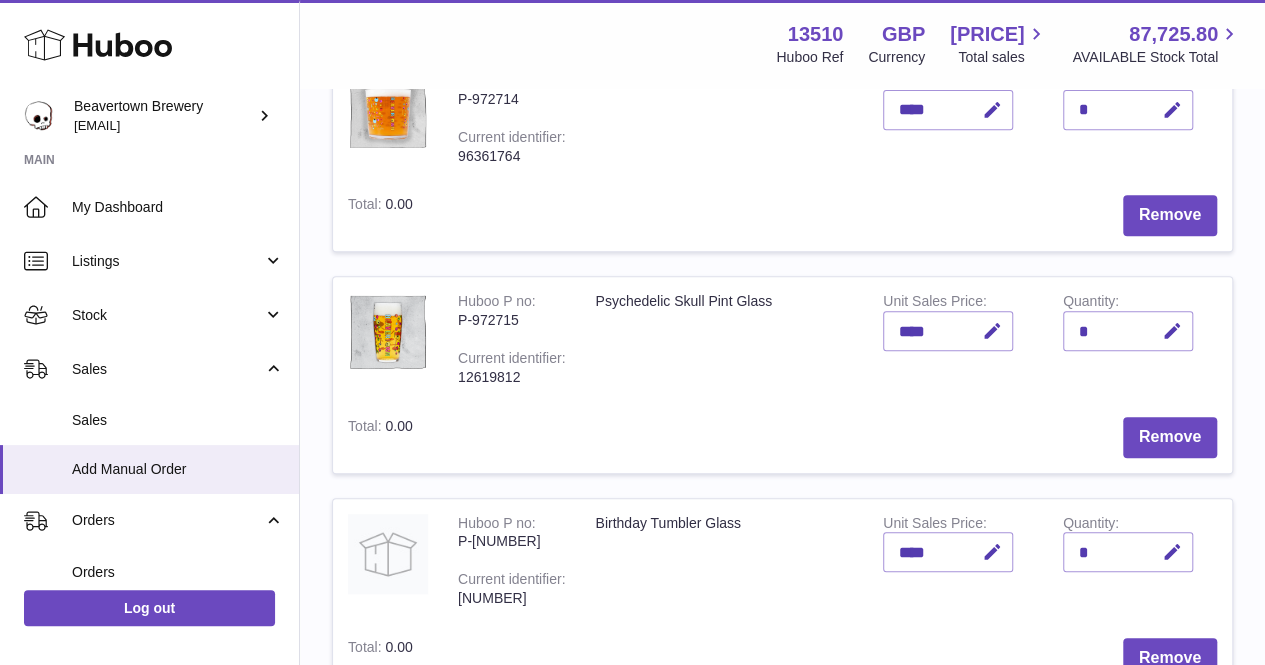 scroll, scrollTop: 764, scrollLeft: 0, axis: vertical 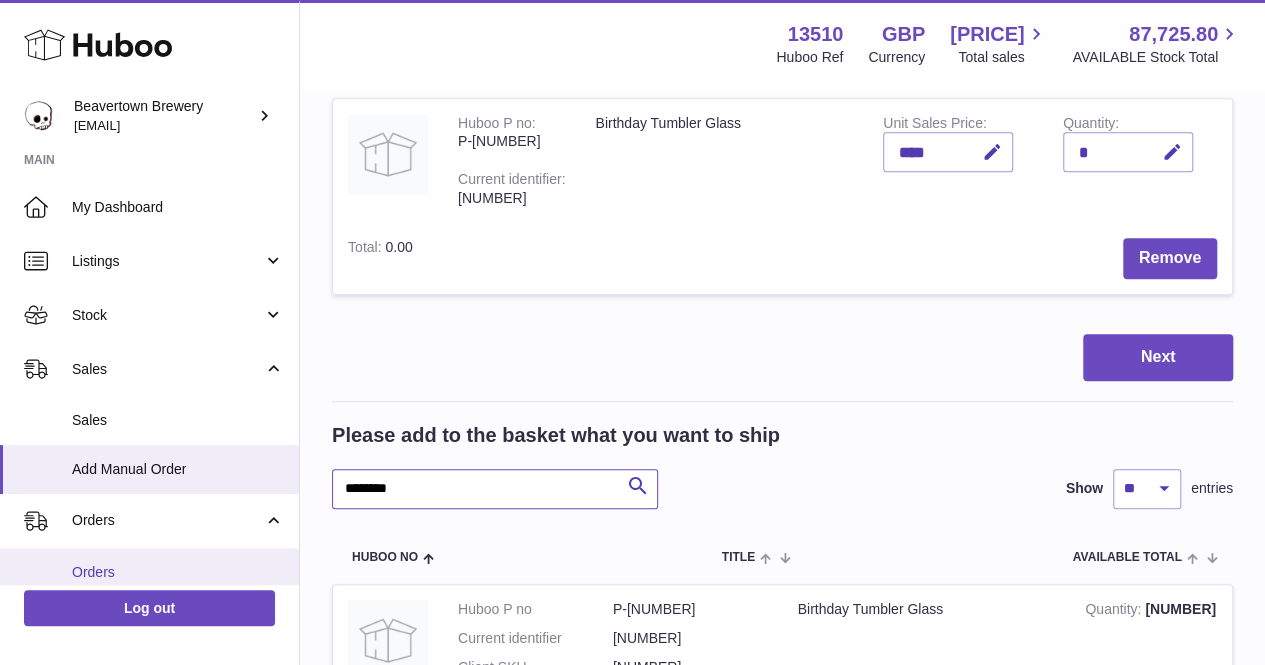 drag, startPoint x: 466, startPoint y: 547, endPoint x: 210, endPoint y: 549, distance: 256.0078 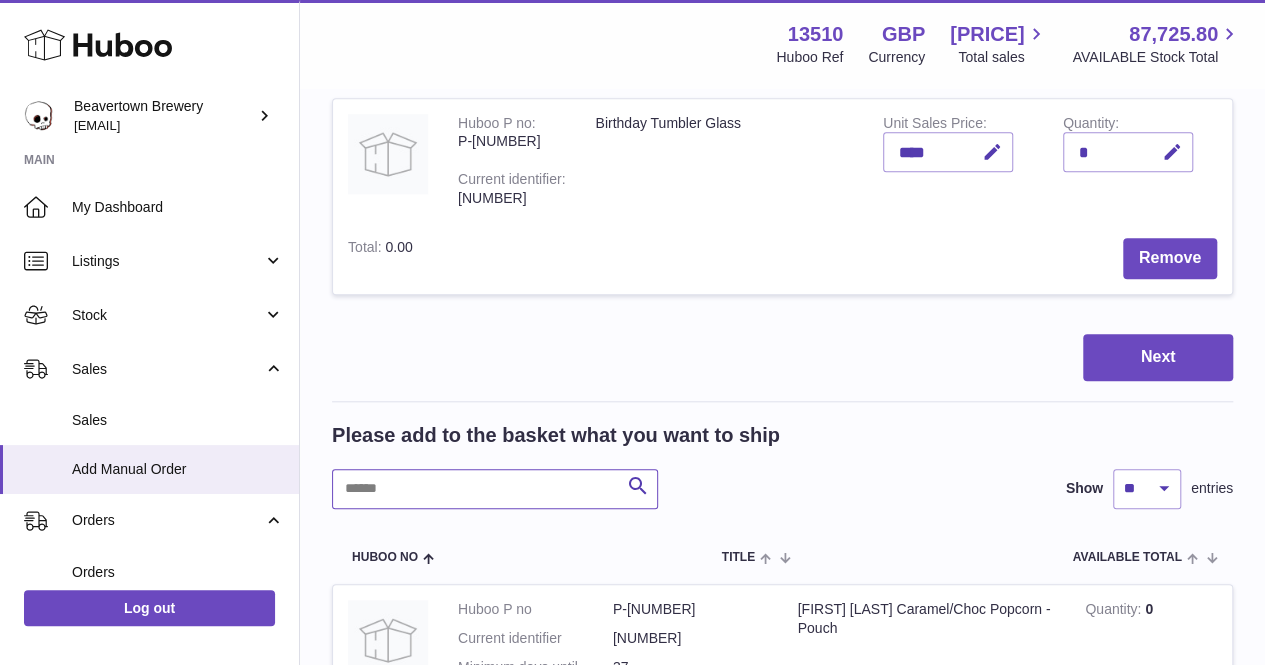 type 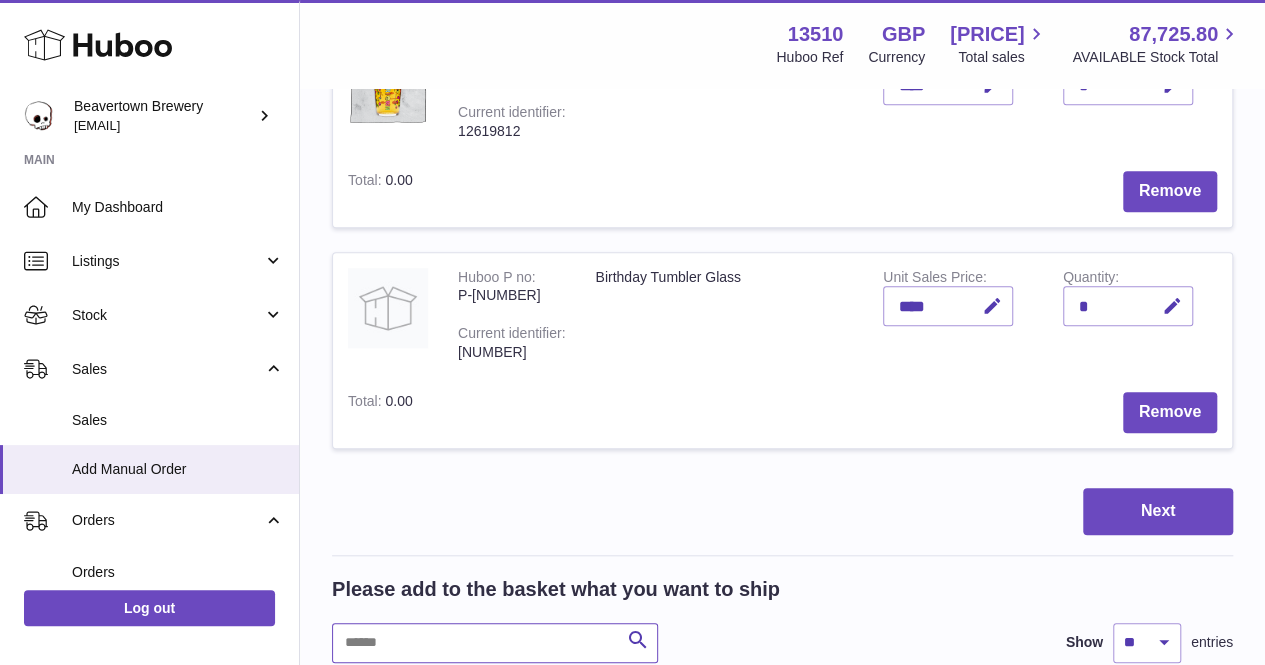 scroll, scrollTop: 564, scrollLeft: 0, axis: vertical 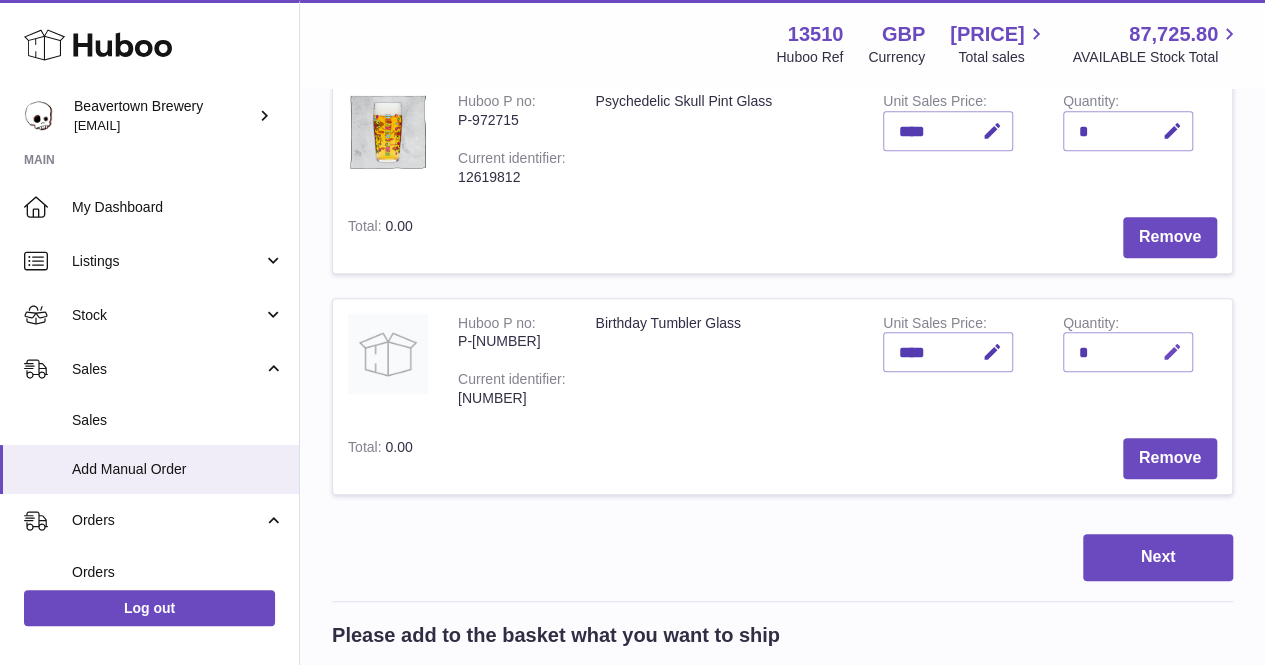click at bounding box center [1172, 352] 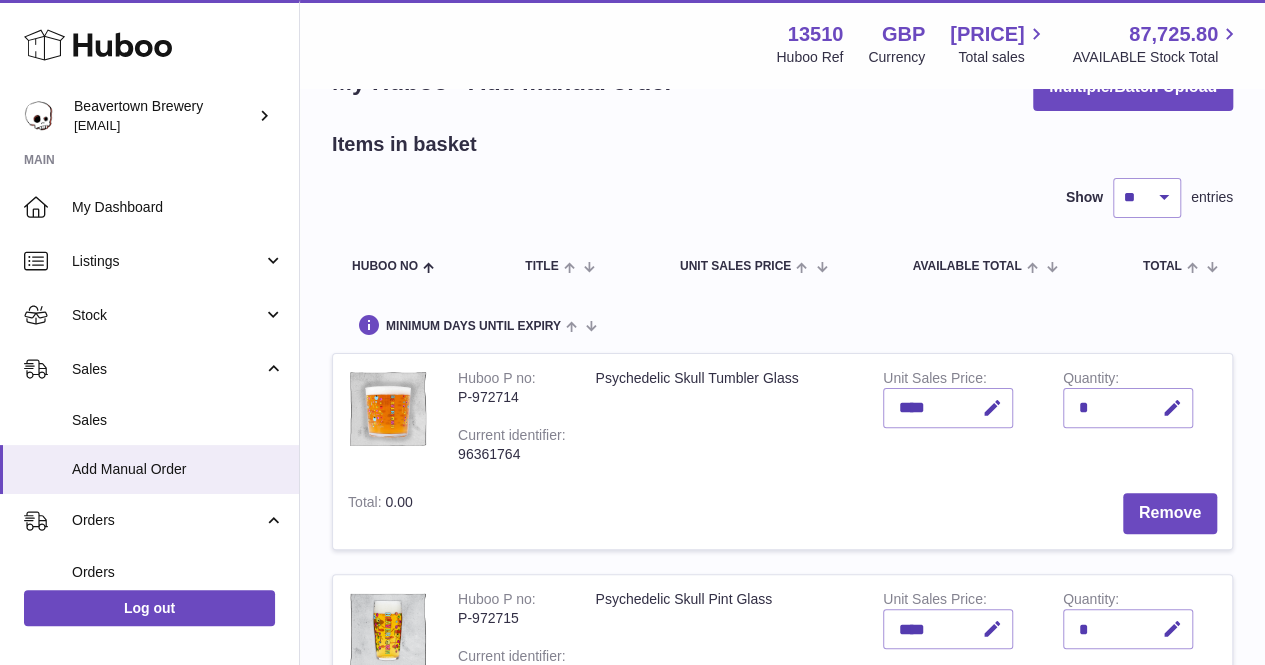 scroll, scrollTop: 64, scrollLeft: 0, axis: vertical 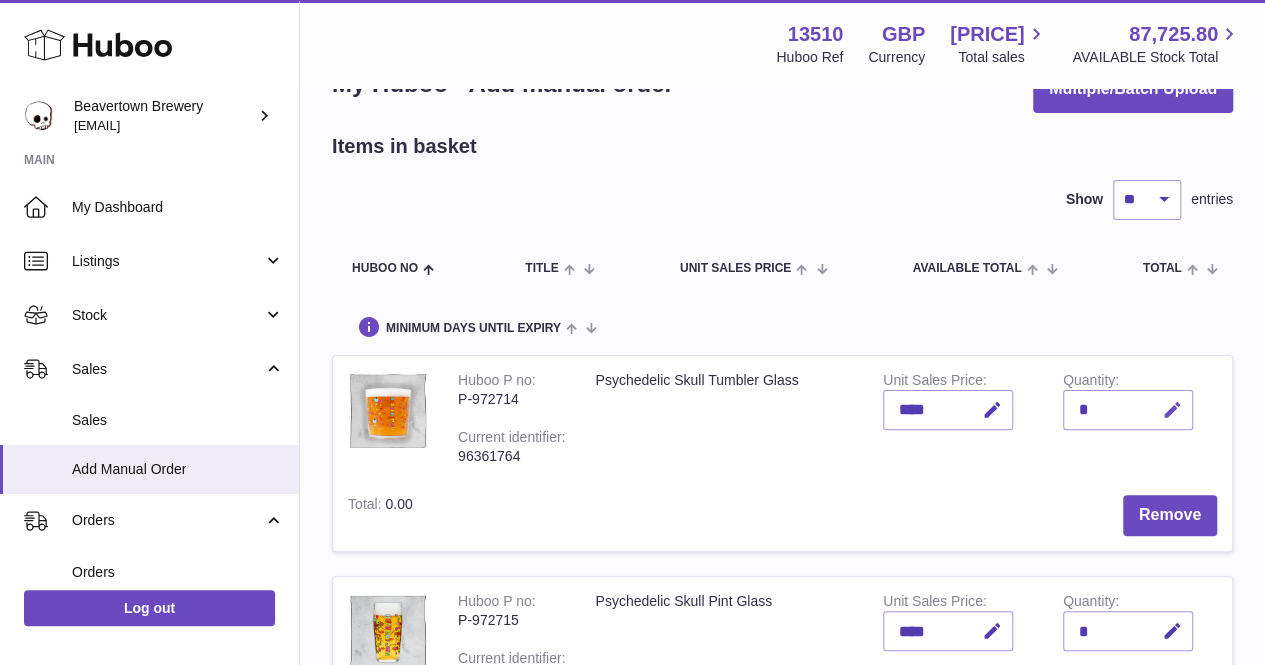 click at bounding box center (1172, 410) 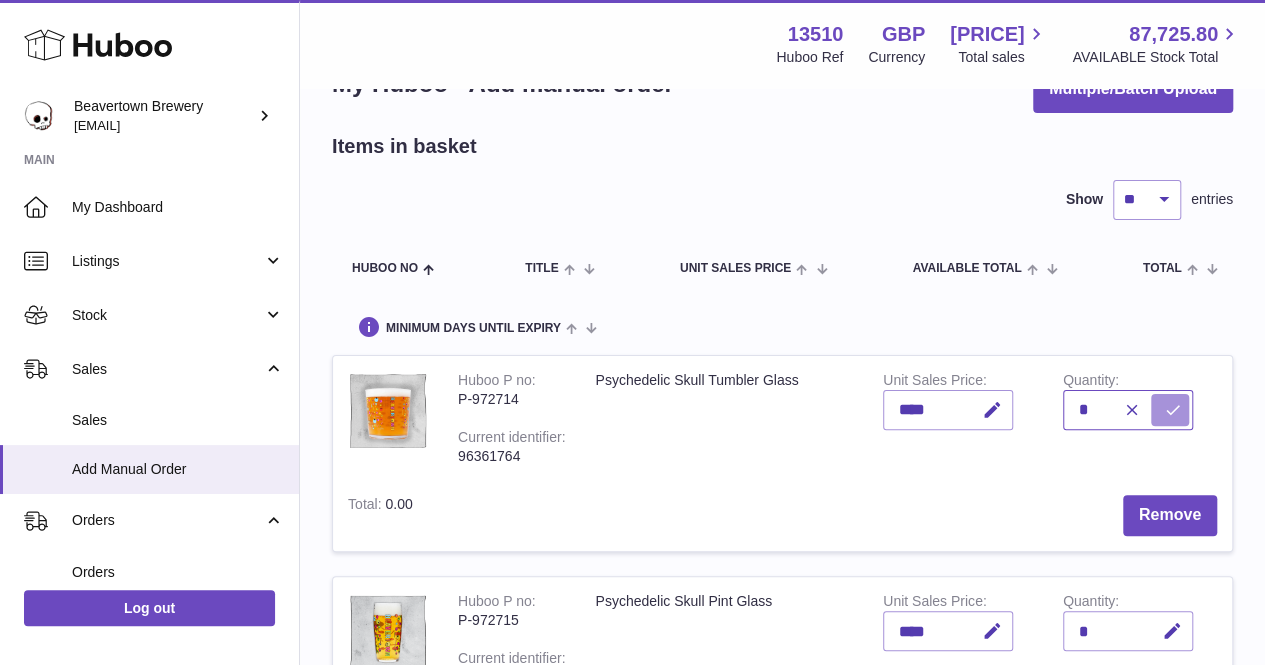 type on "*" 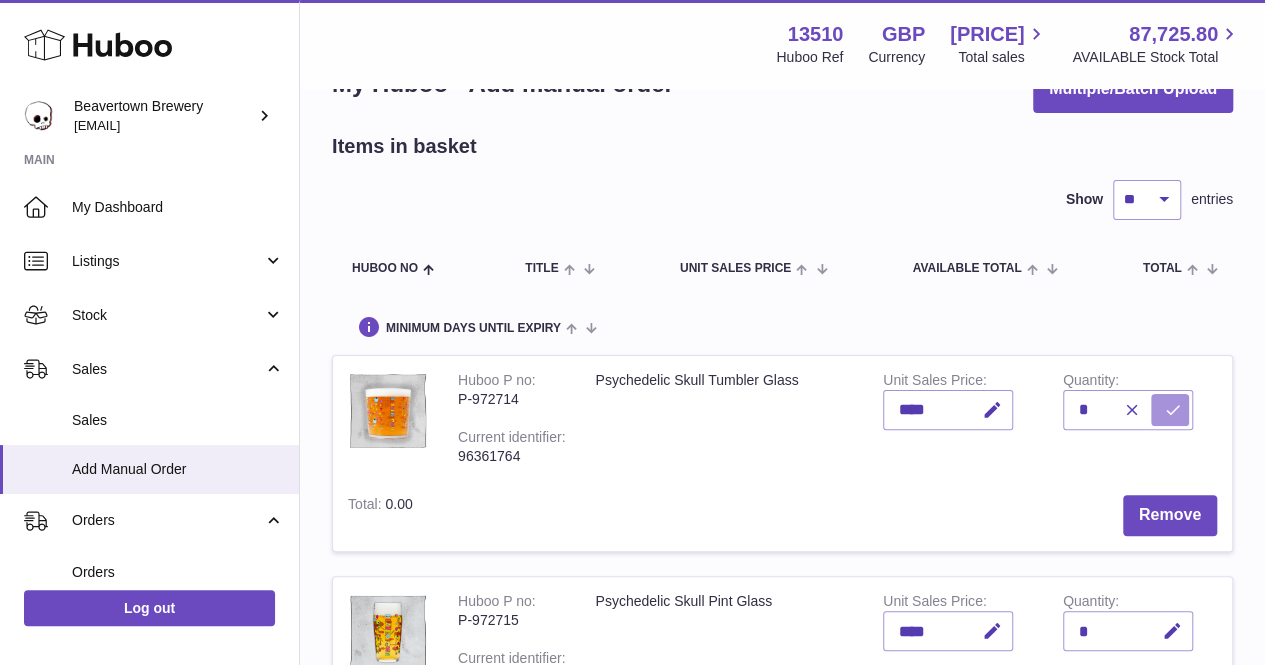 click at bounding box center [1173, 410] 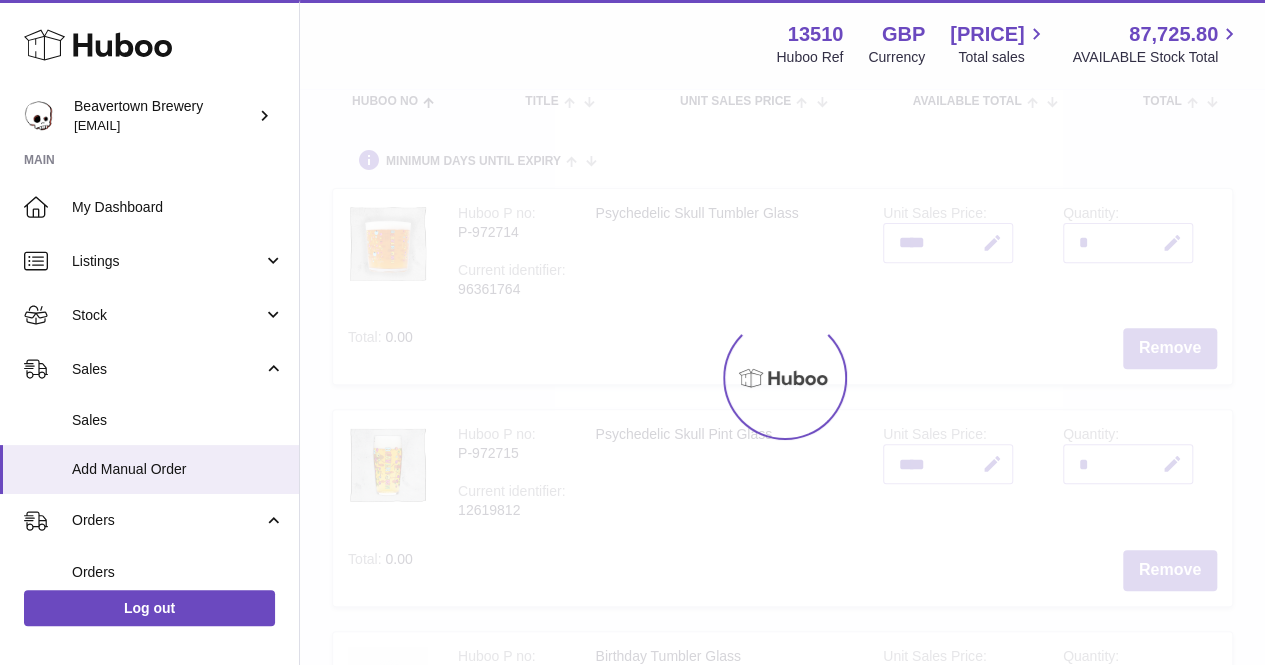 scroll, scrollTop: 364, scrollLeft: 0, axis: vertical 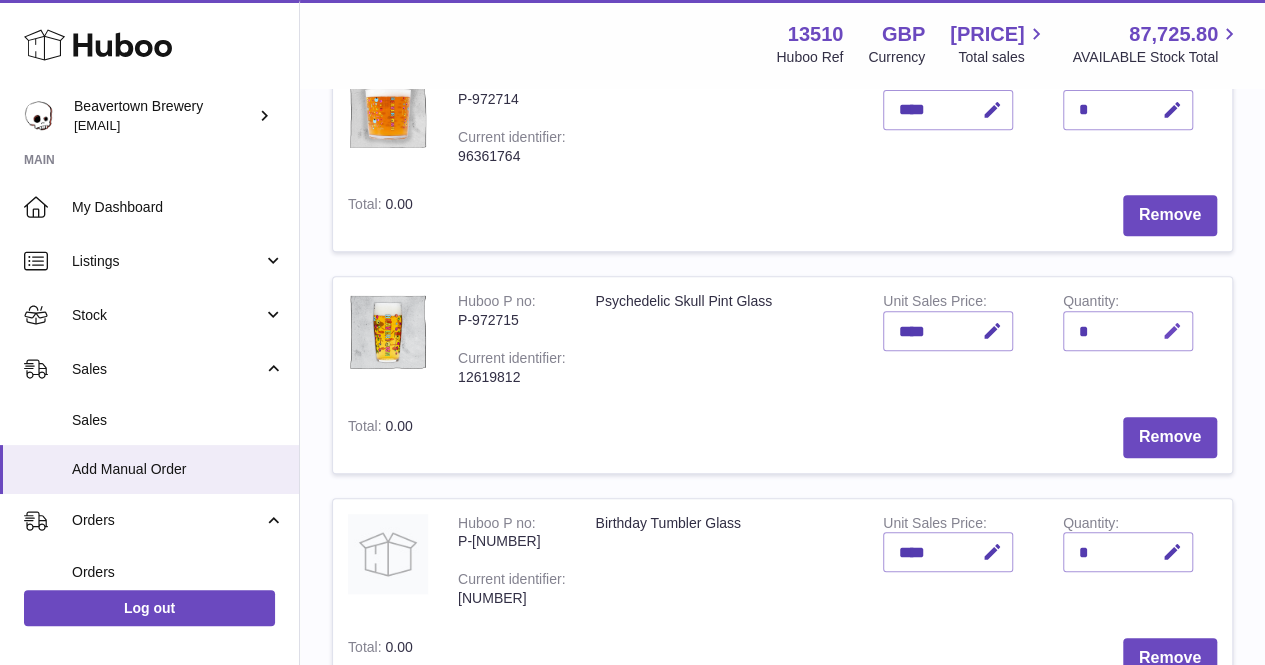 click at bounding box center (1172, 331) 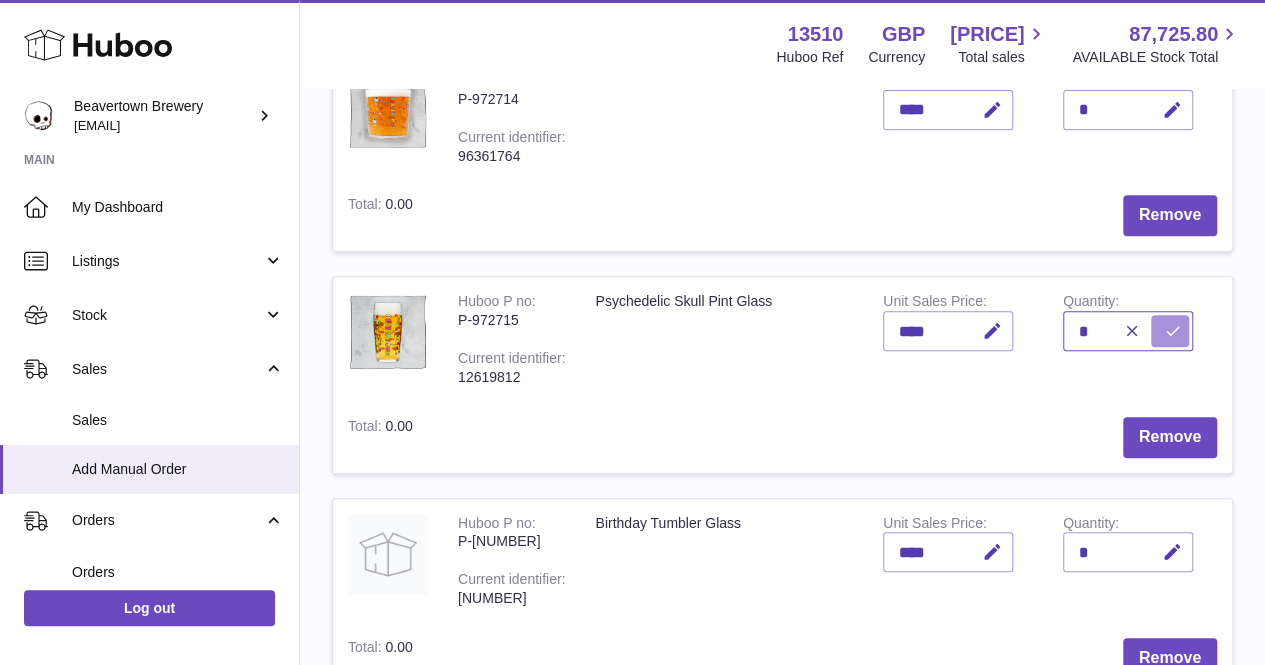 type on "*" 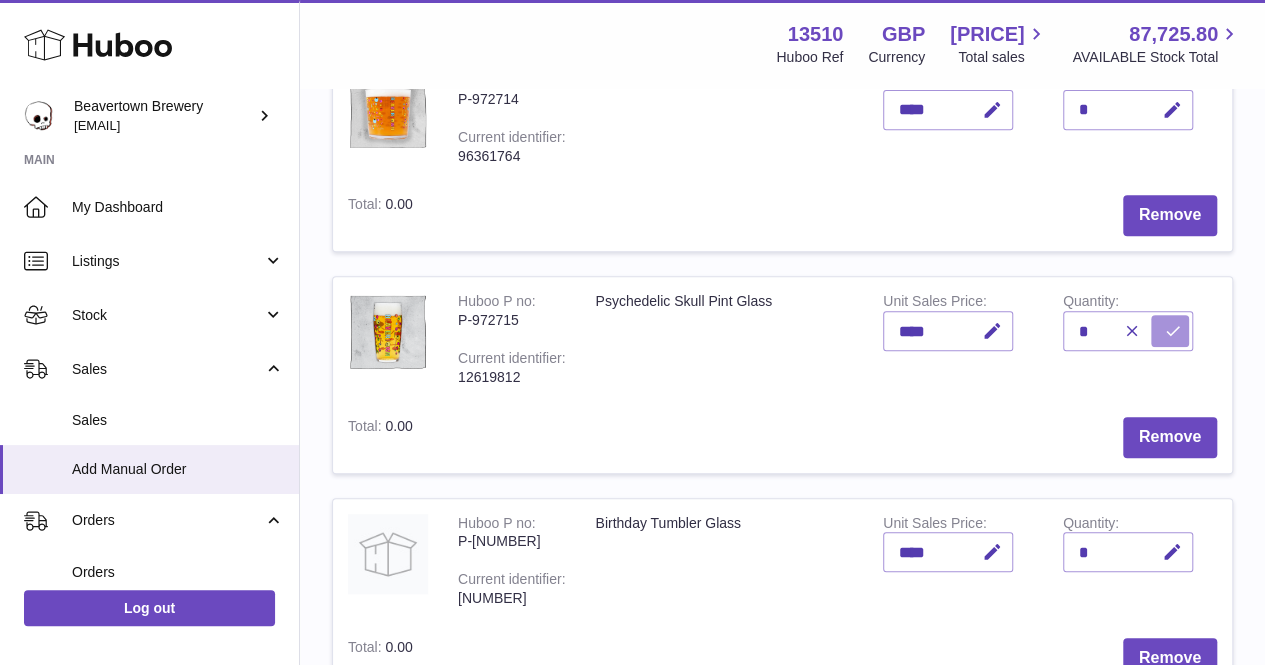 click at bounding box center (1173, 331) 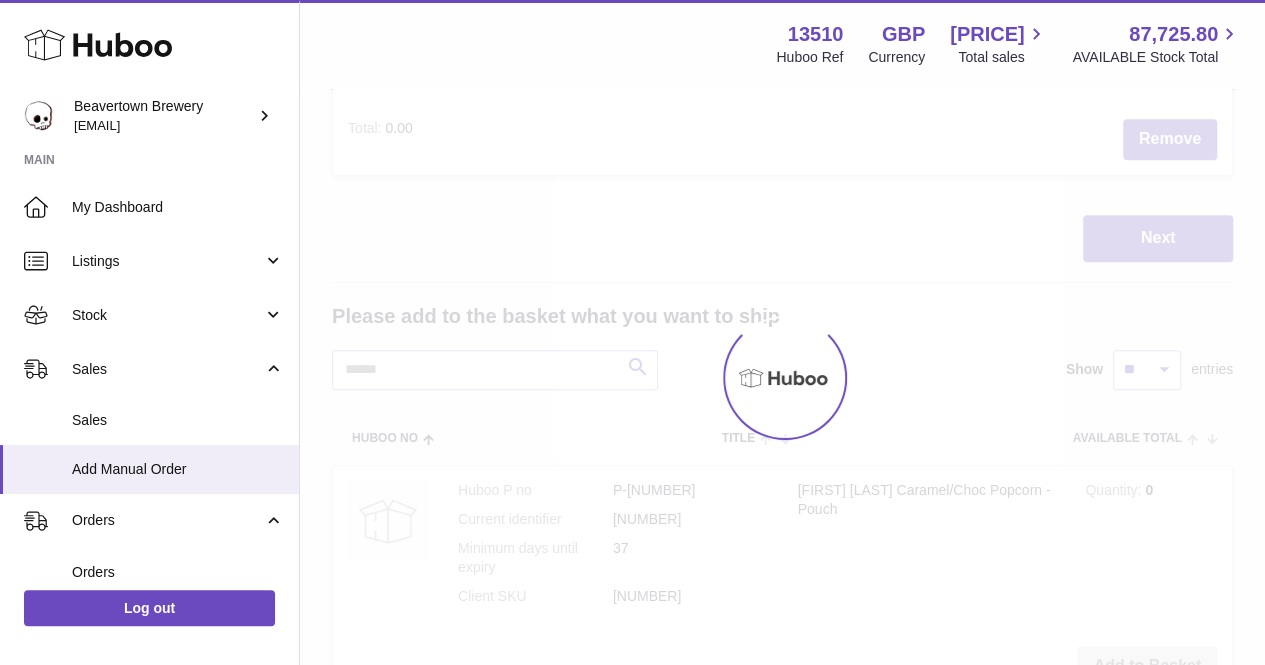 scroll, scrollTop: 964, scrollLeft: 0, axis: vertical 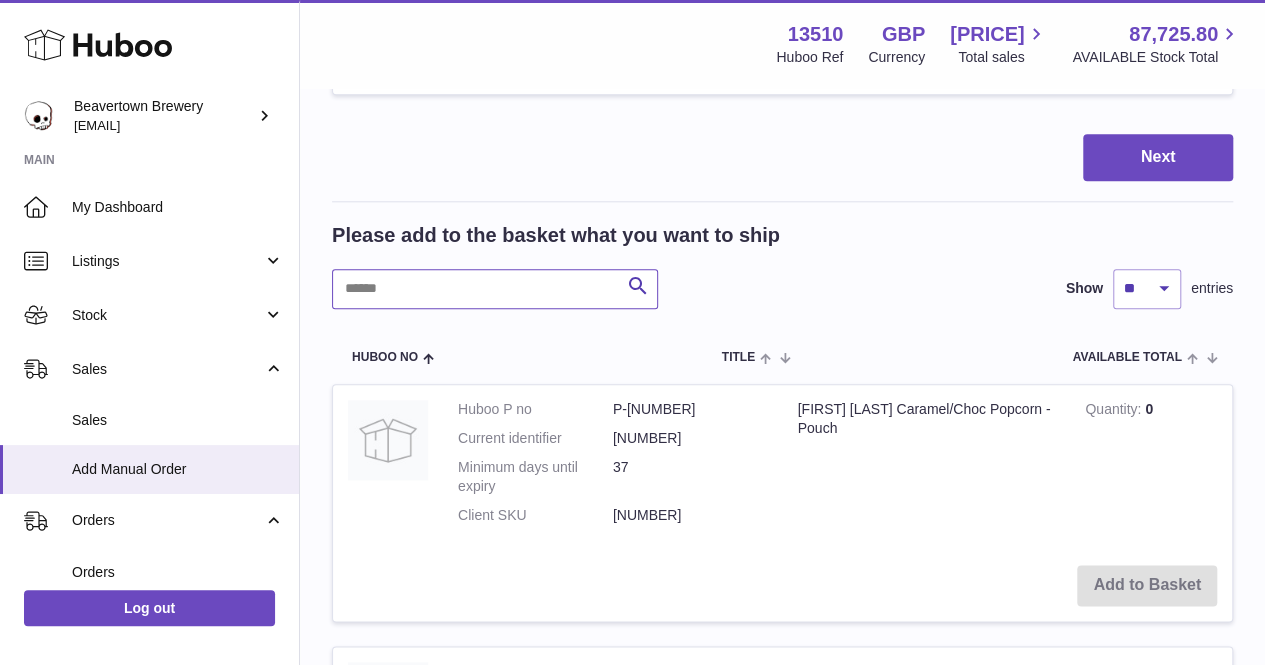 click at bounding box center [495, 289] 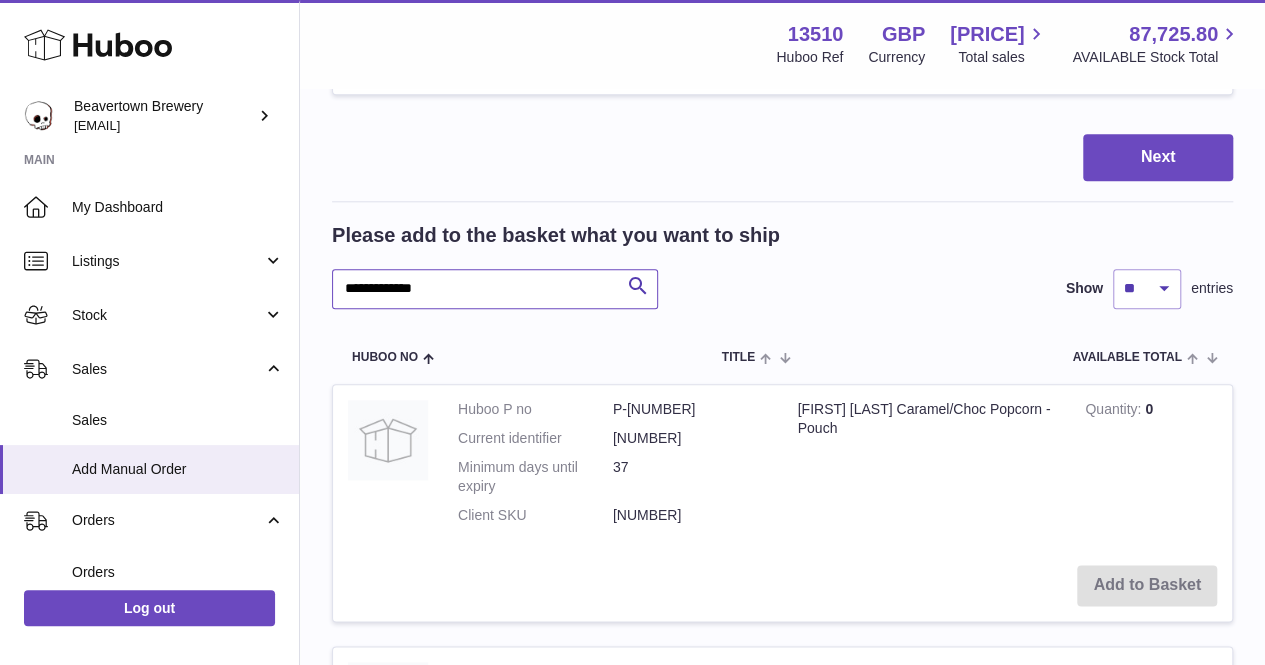 type on "**********" 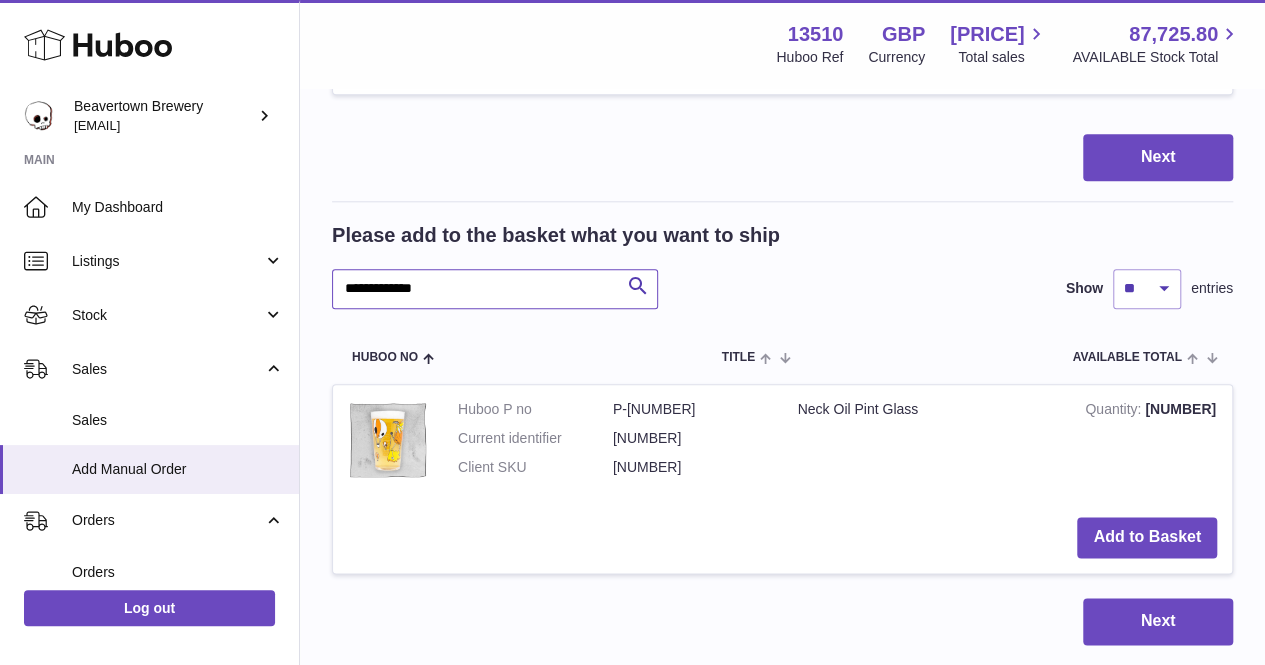 scroll, scrollTop: 1164, scrollLeft: 0, axis: vertical 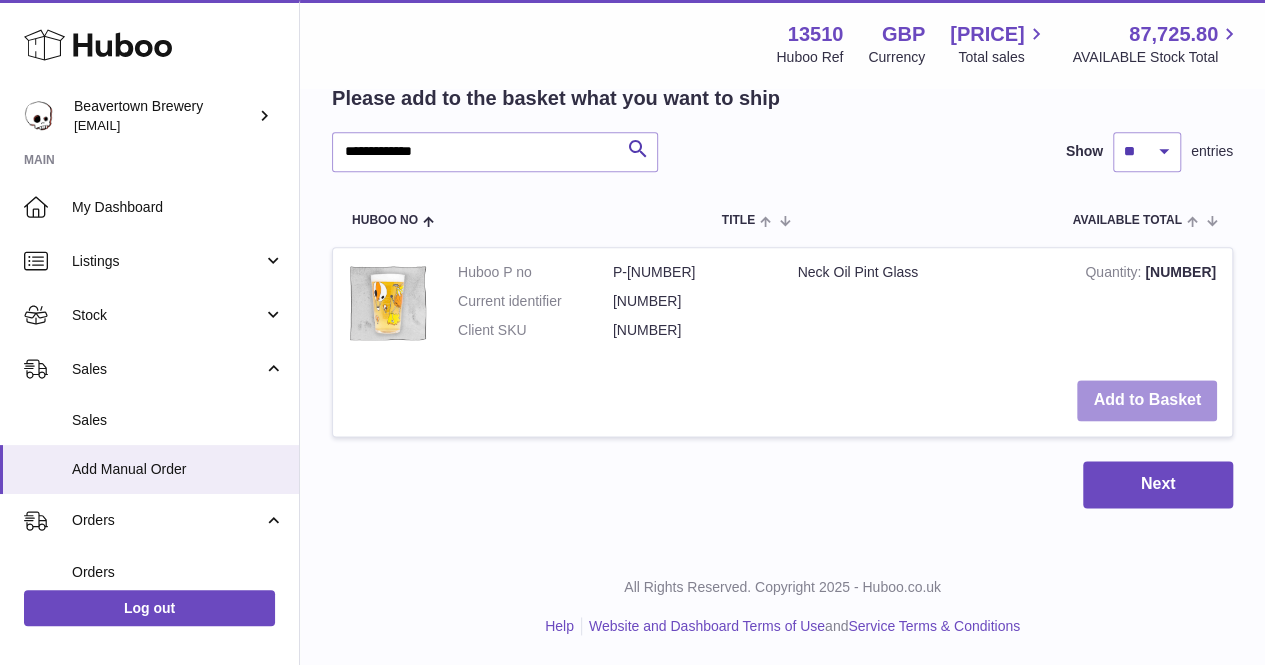 click on "Add to Basket" at bounding box center [1147, 400] 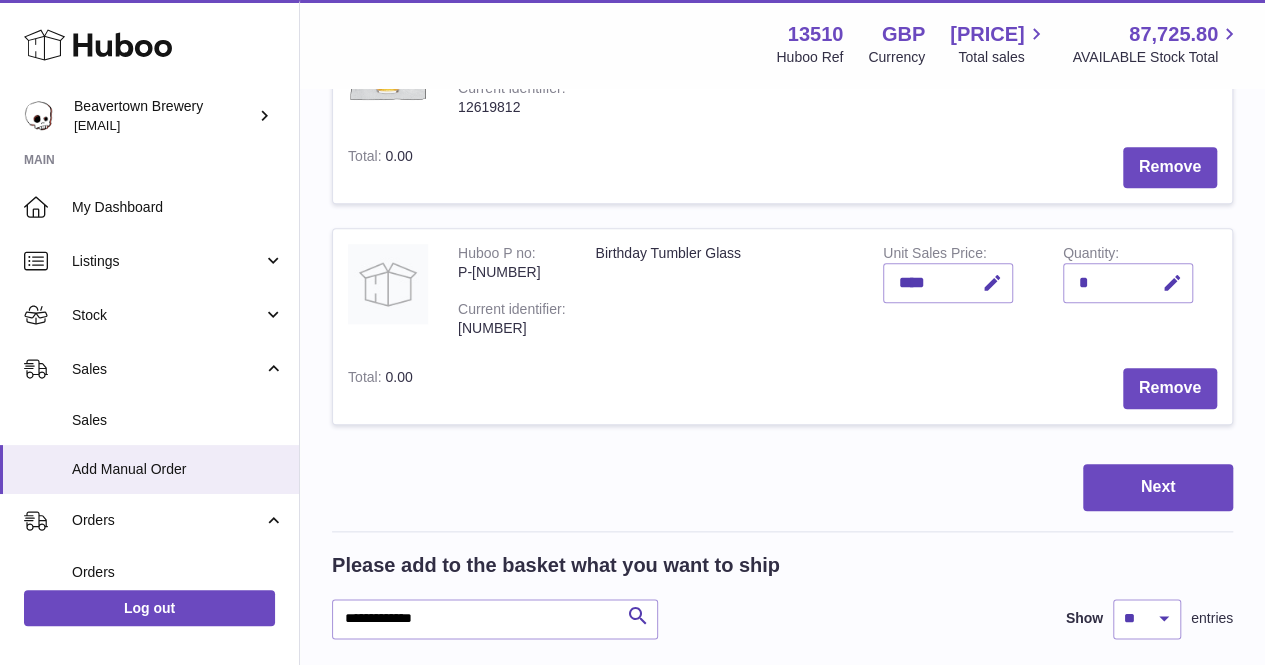 scroll, scrollTop: 807, scrollLeft: 0, axis: vertical 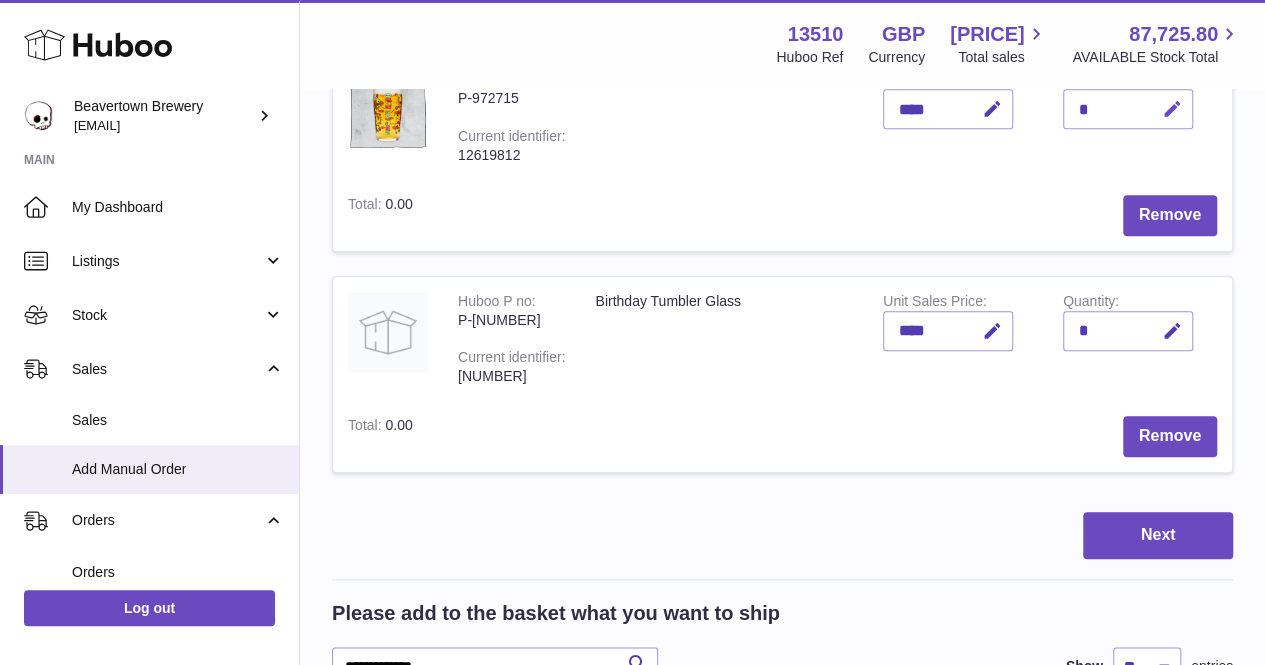 click at bounding box center [1172, 109] 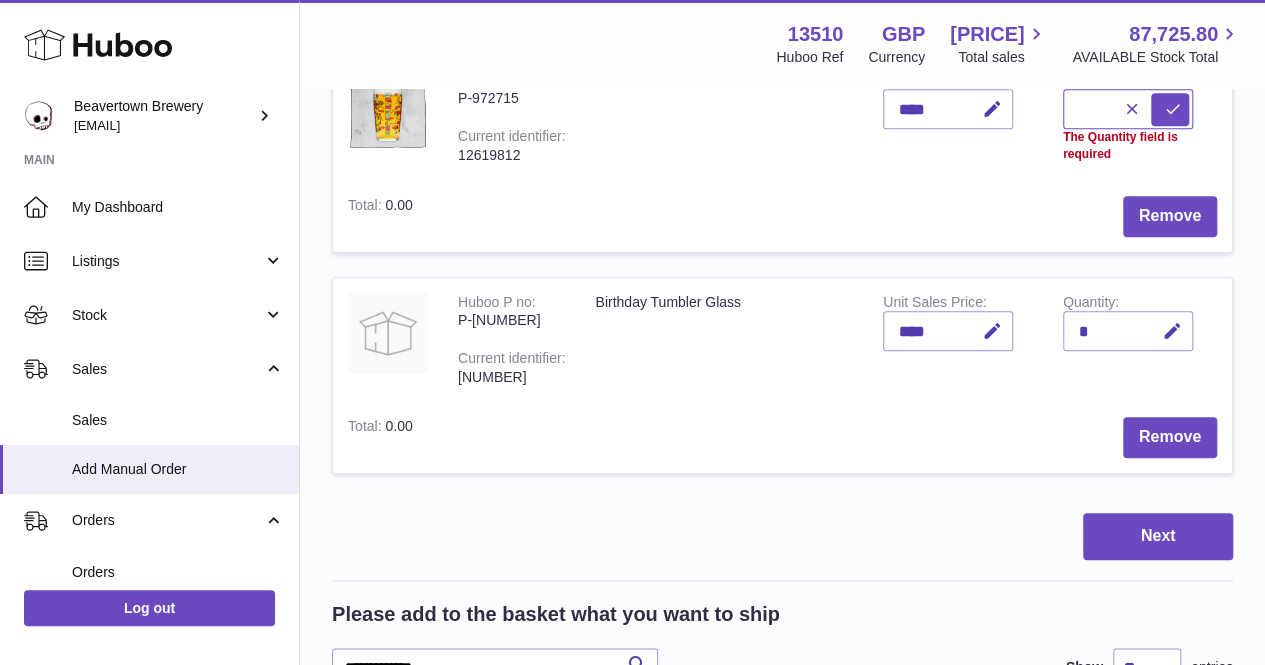 type on "*" 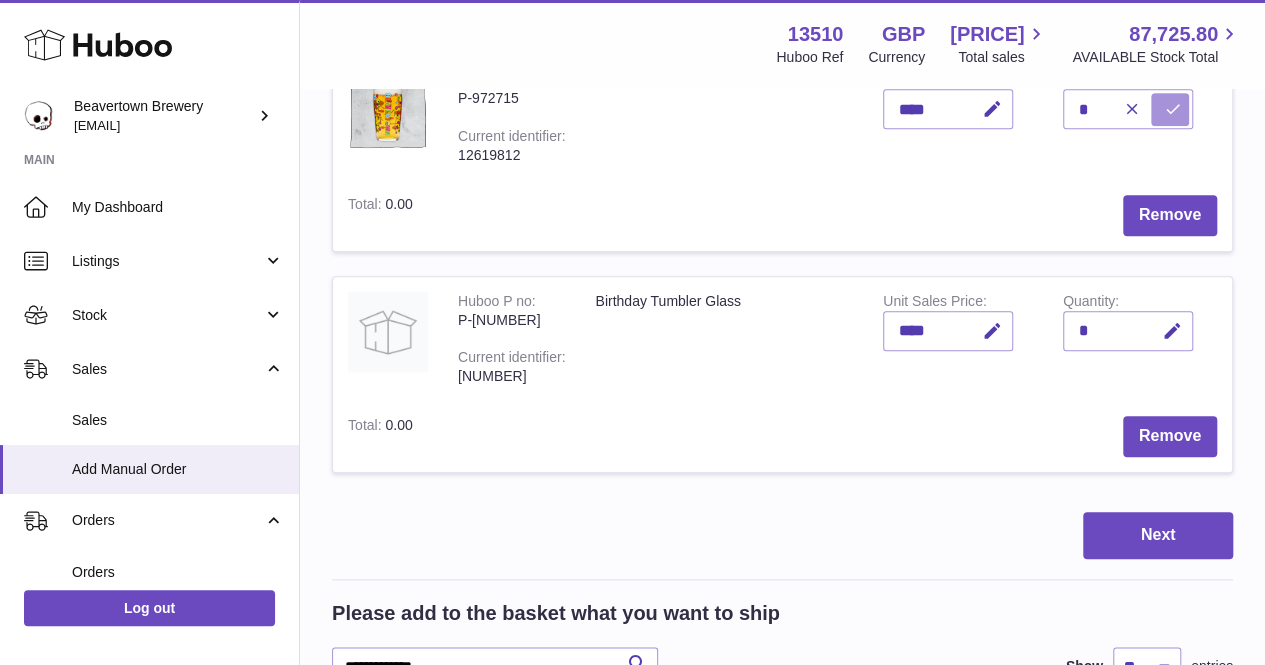 click at bounding box center [1170, 109] 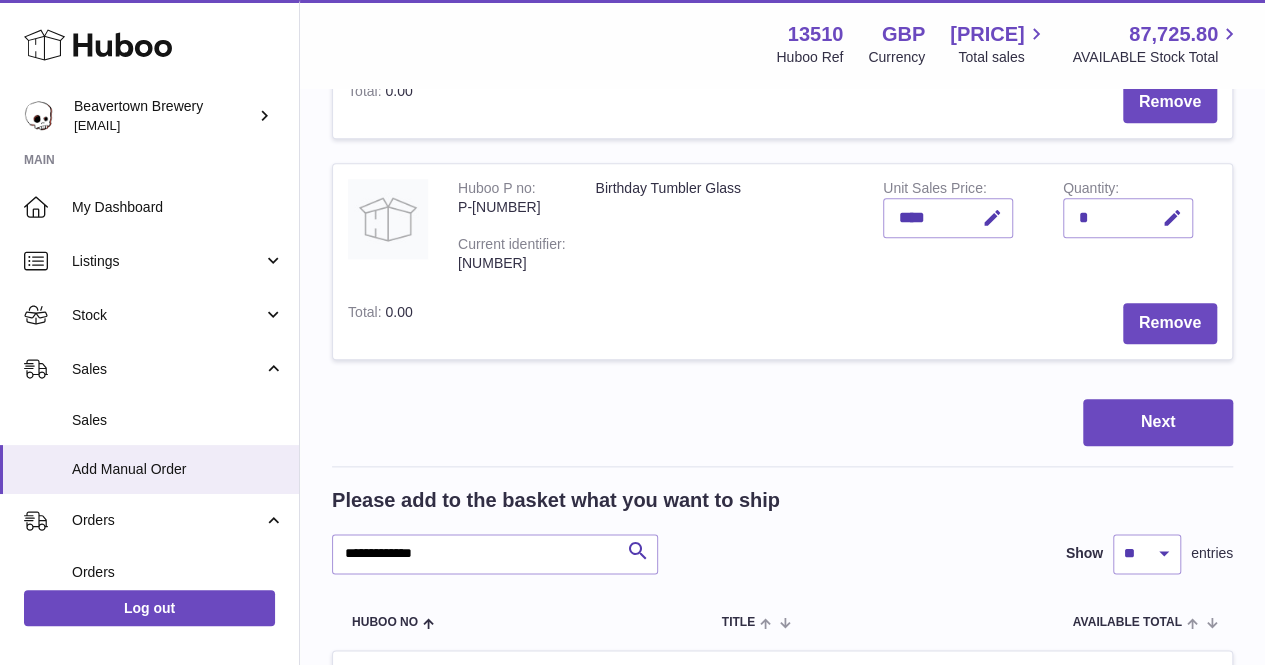 scroll, scrollTop: 1107, scrollLeft: 0, axis: vertical 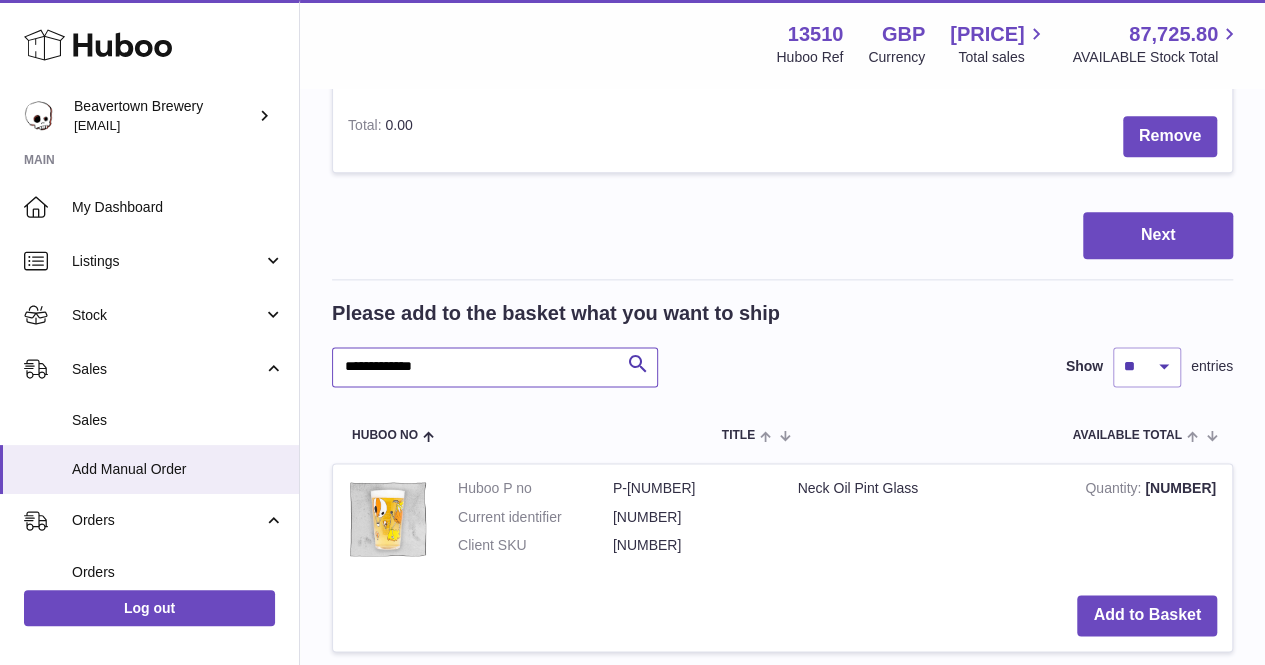 click on "**********" at bounding box center [495, 367] 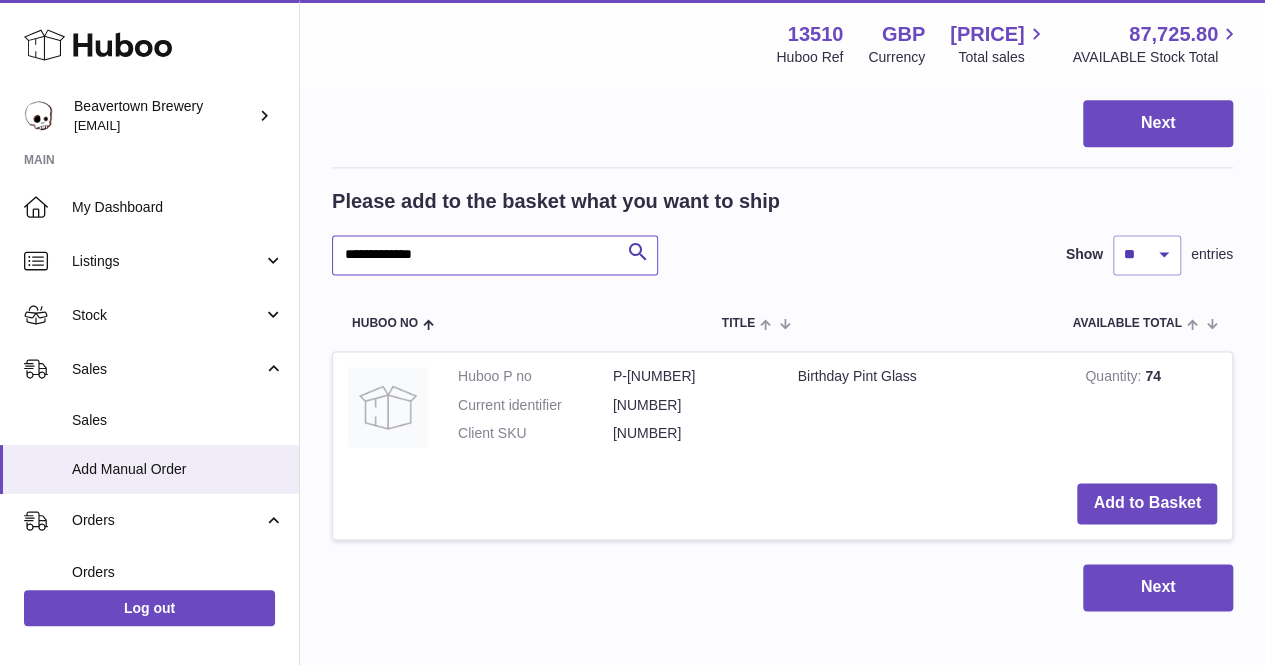 scroll, scrollTop: 1307, scrollLeft: 0, axis: vertical 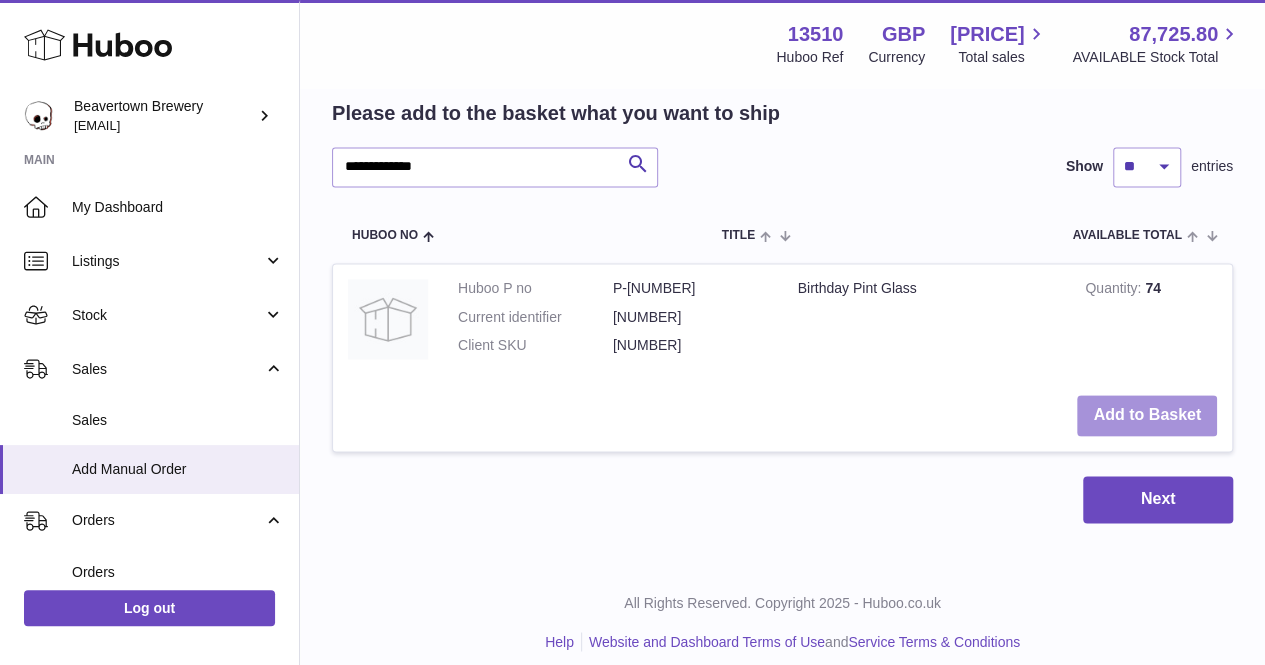 click on "Add to Basket" at bounding box center [1147, 415] 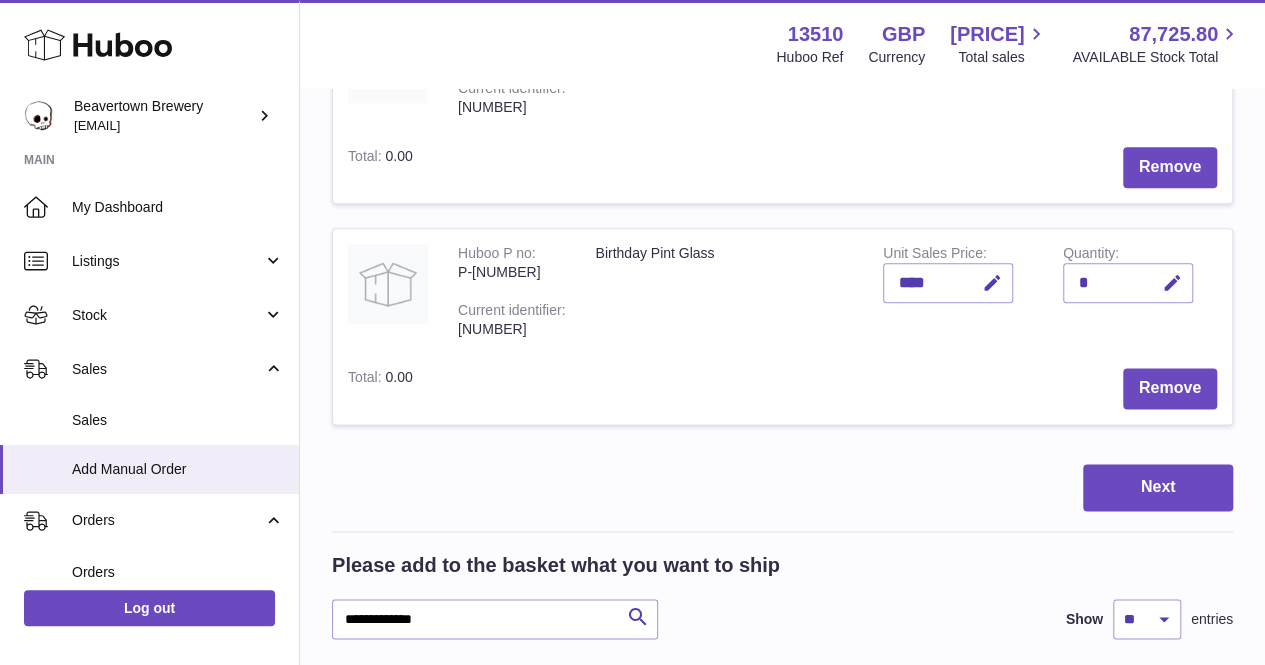 scroll, scrollTop: 1107, scrollLeft: 0, axis: vertical 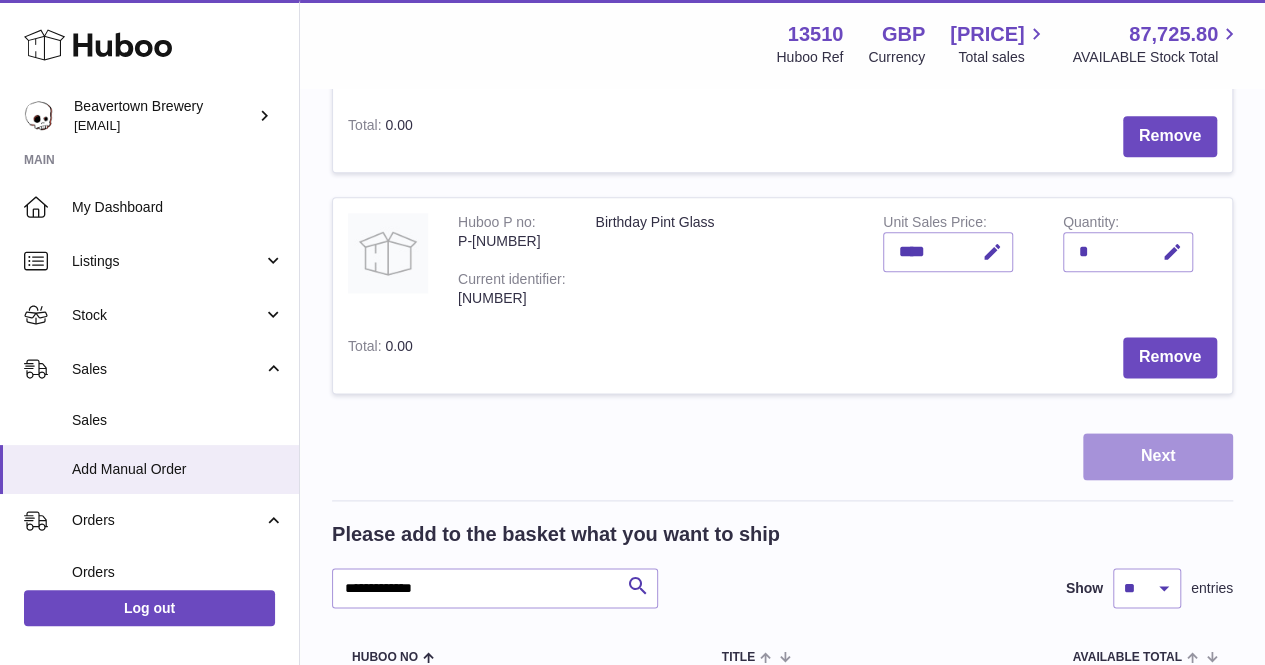 click on "Next" at bounding box center [1158, 456] 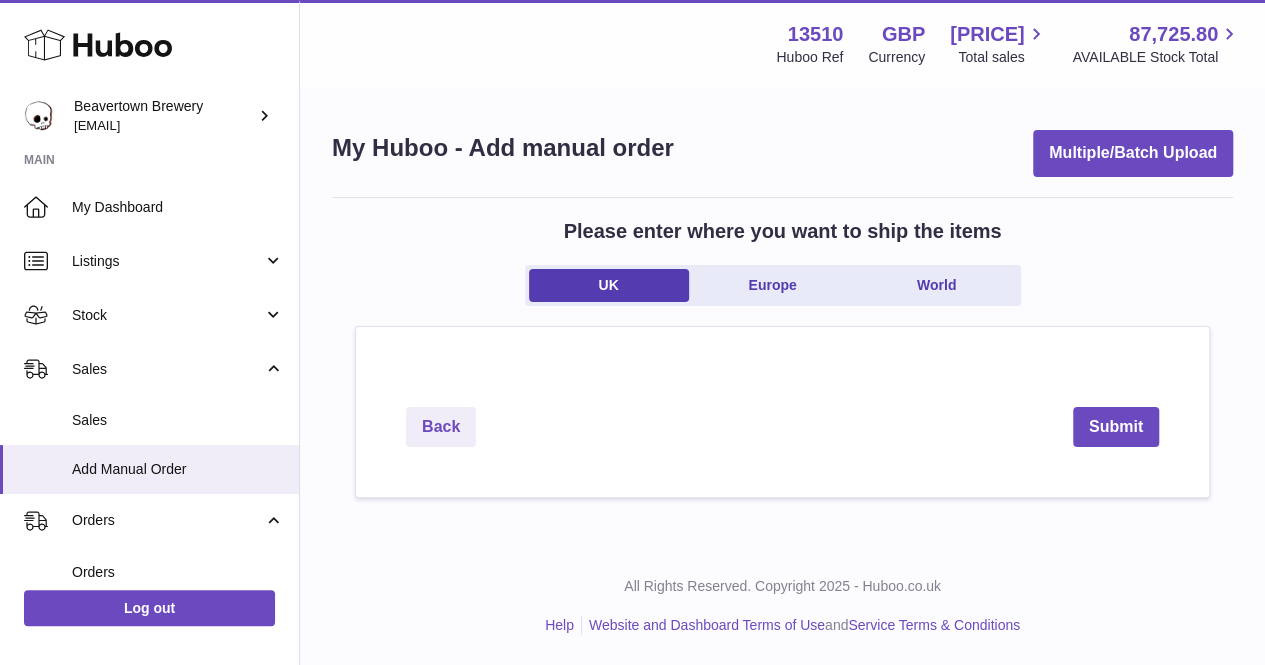 scroll, scrollTop: 0, scrollLeft: 0, axis: both 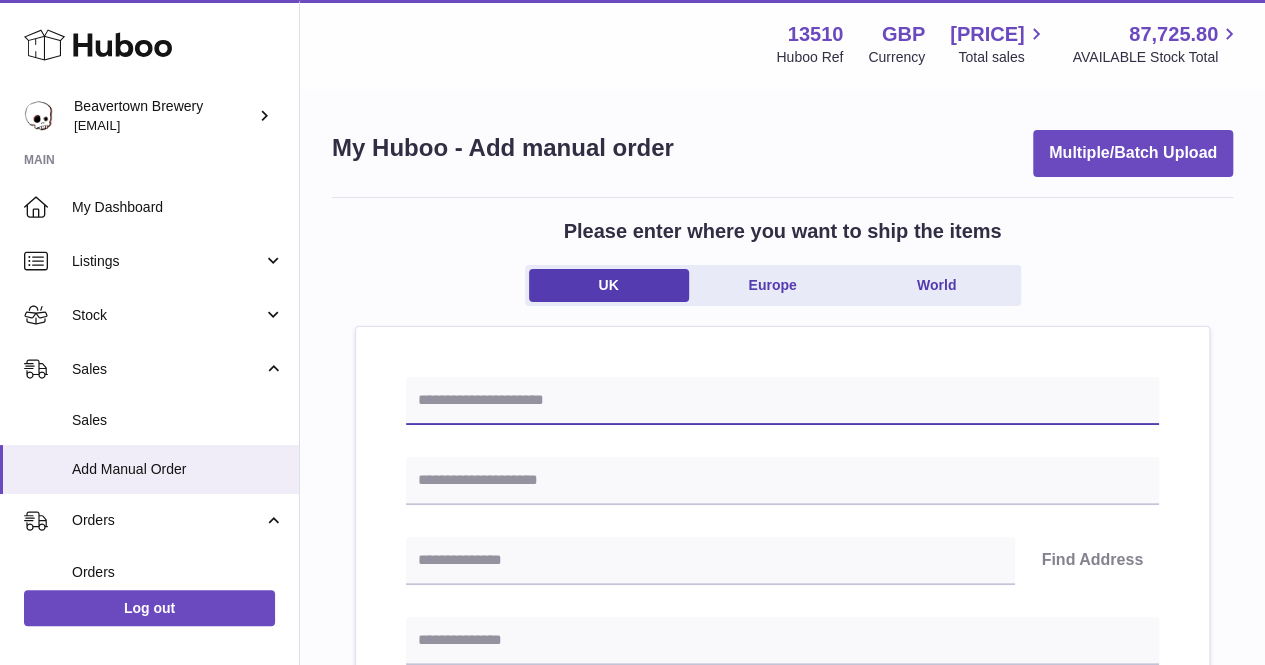 click at bounding box center [782, 401] 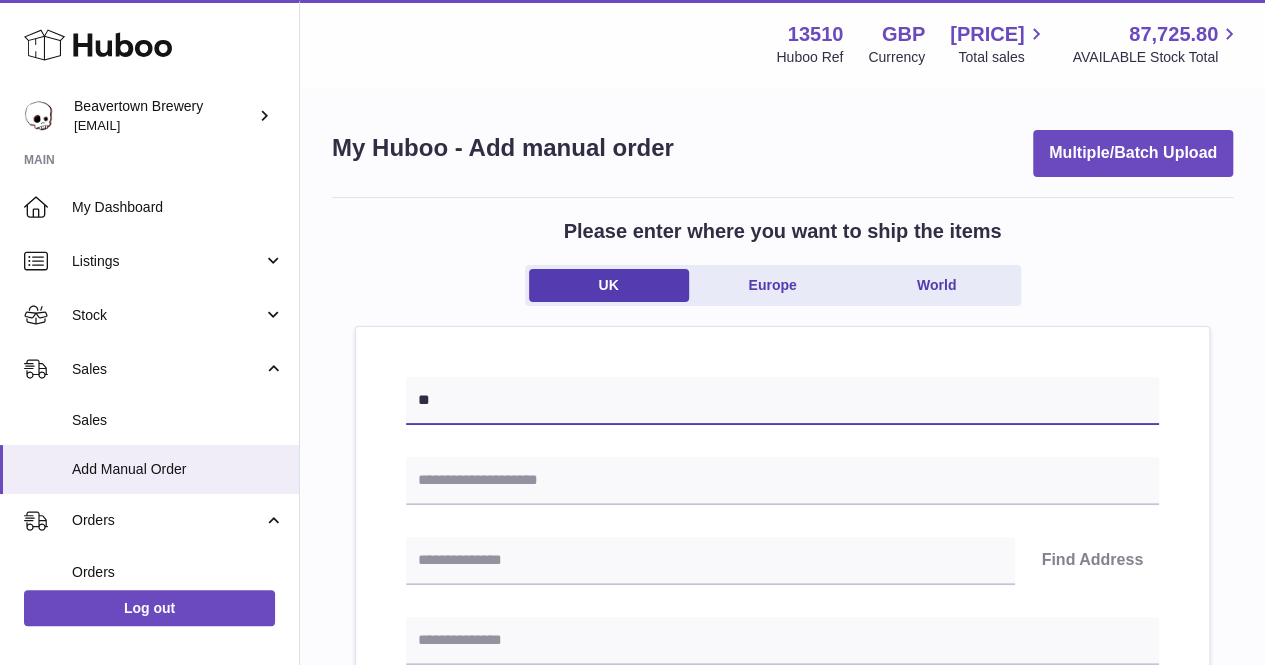 type on "*" 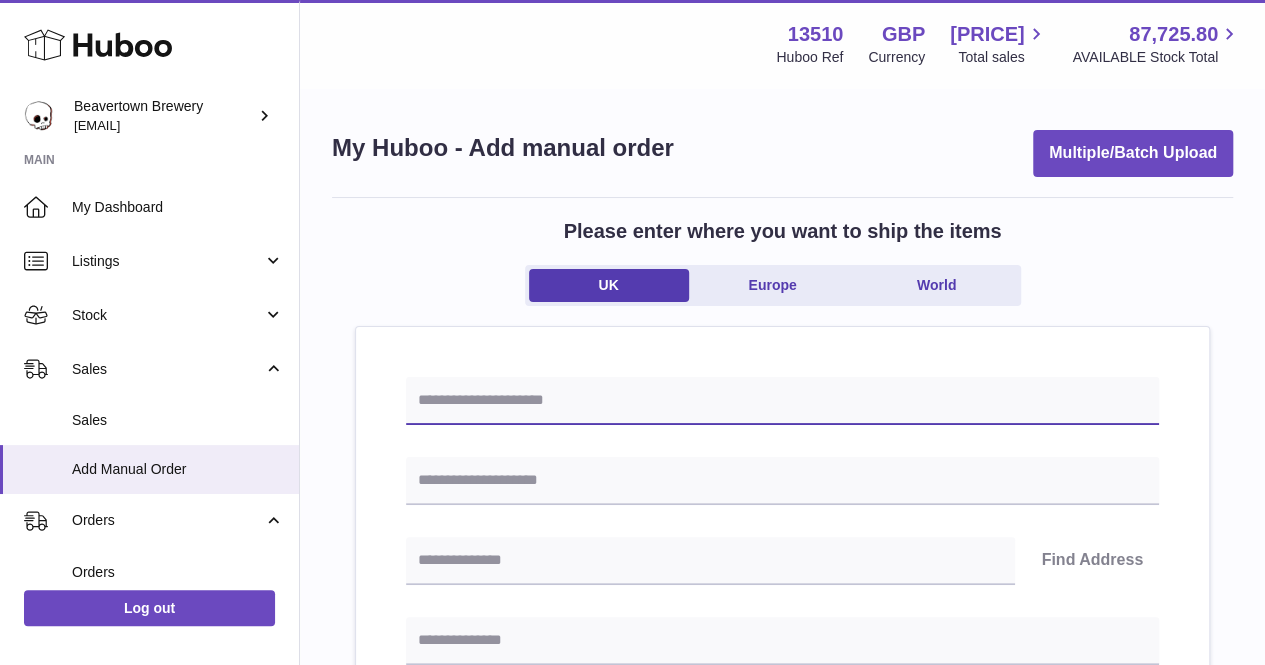 type on "*" 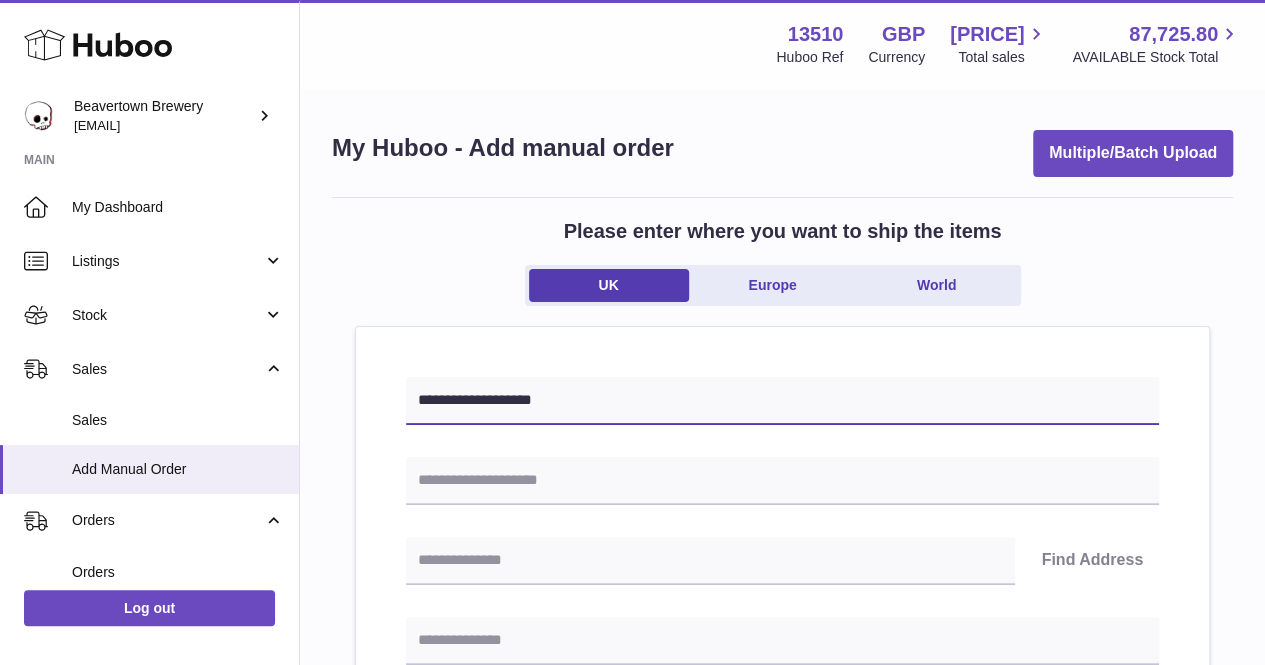 type on "**********" 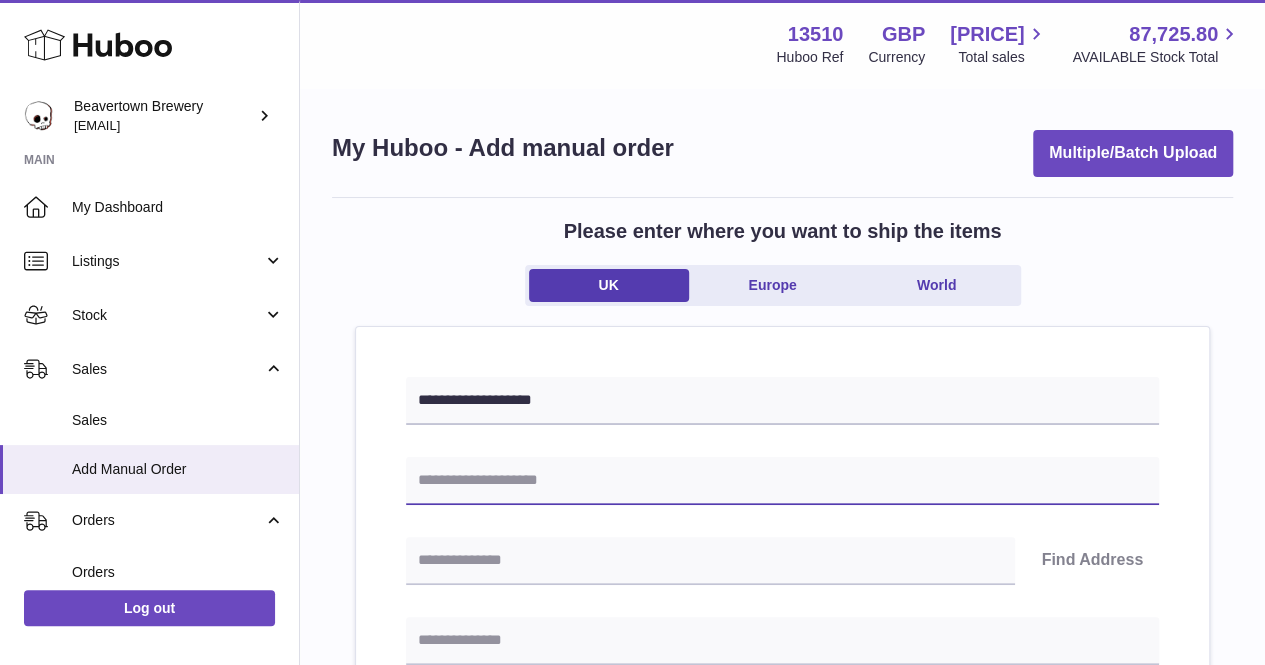 paste on "**********" 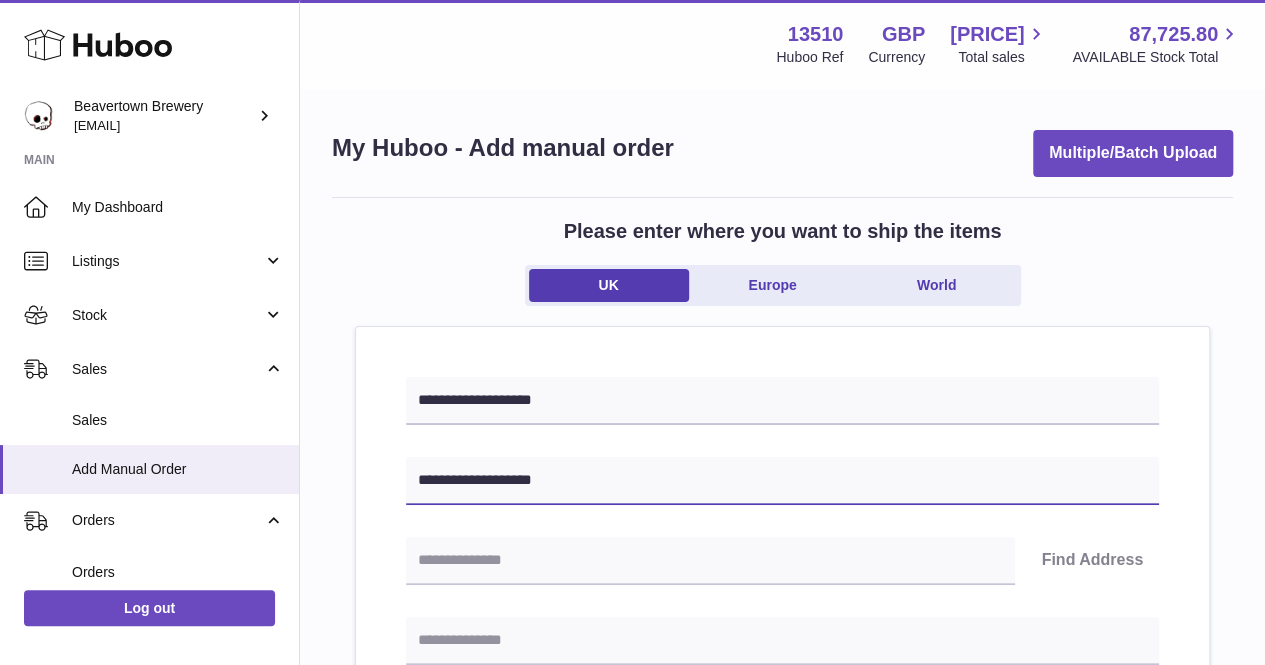 type on "**********" 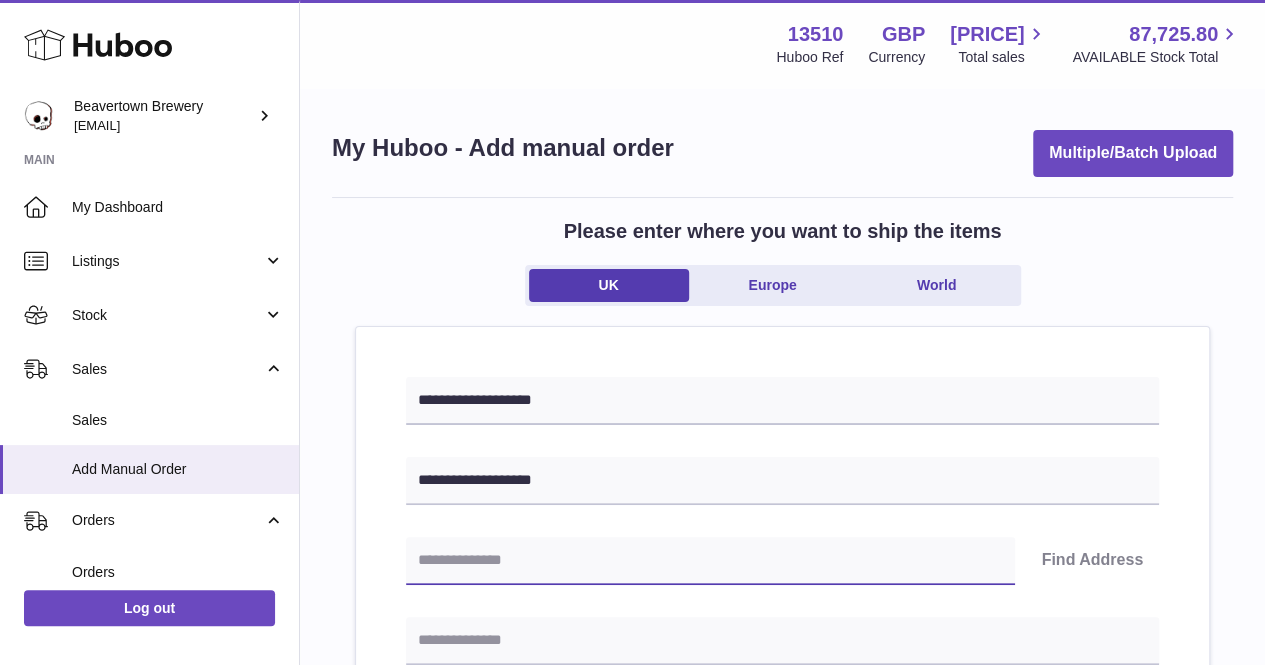 click at bounding box center [710, 561] 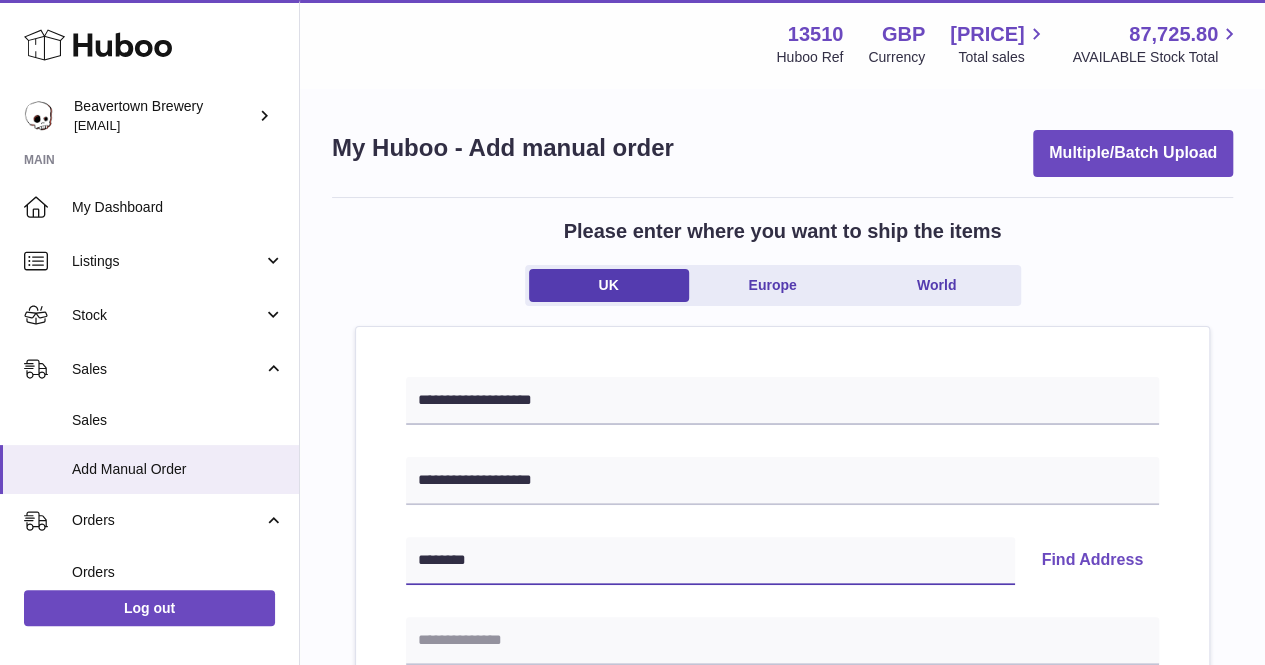 type on "********" 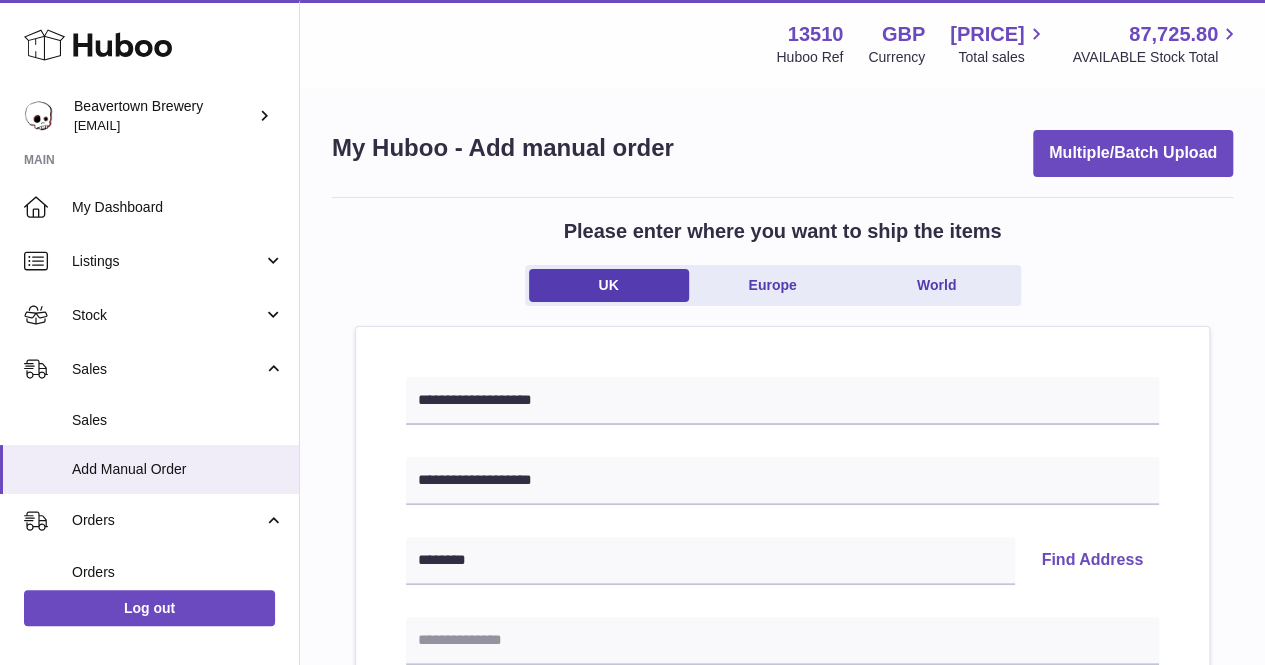 click on "Find Address" at bounding box center (1092, 561) 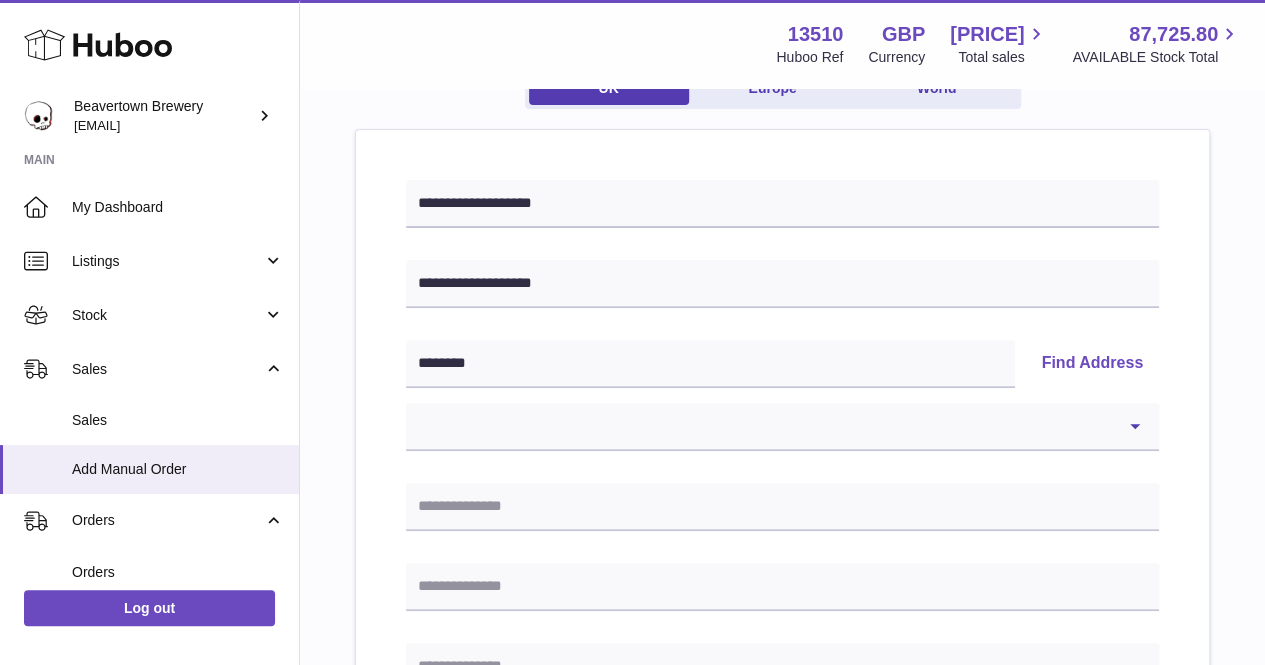 scroll, scrollTop: 200, scrollLeft: 0, axis: vertical 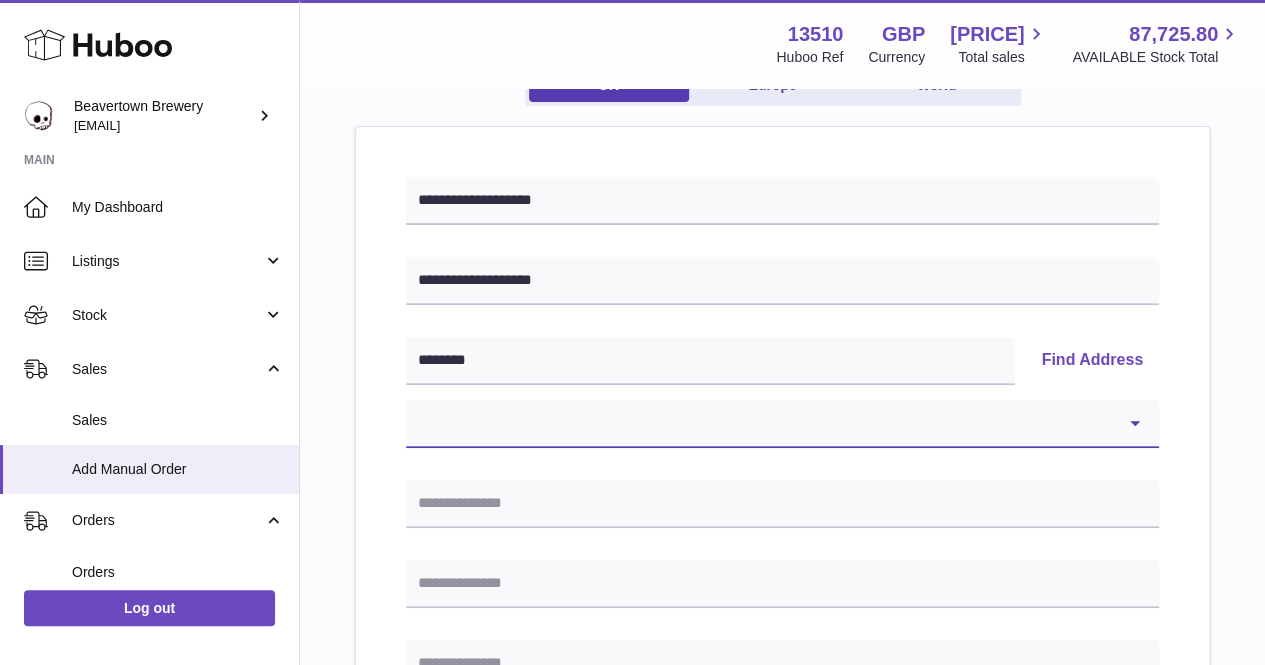 click on "**********" at bounding box center (782, 424) 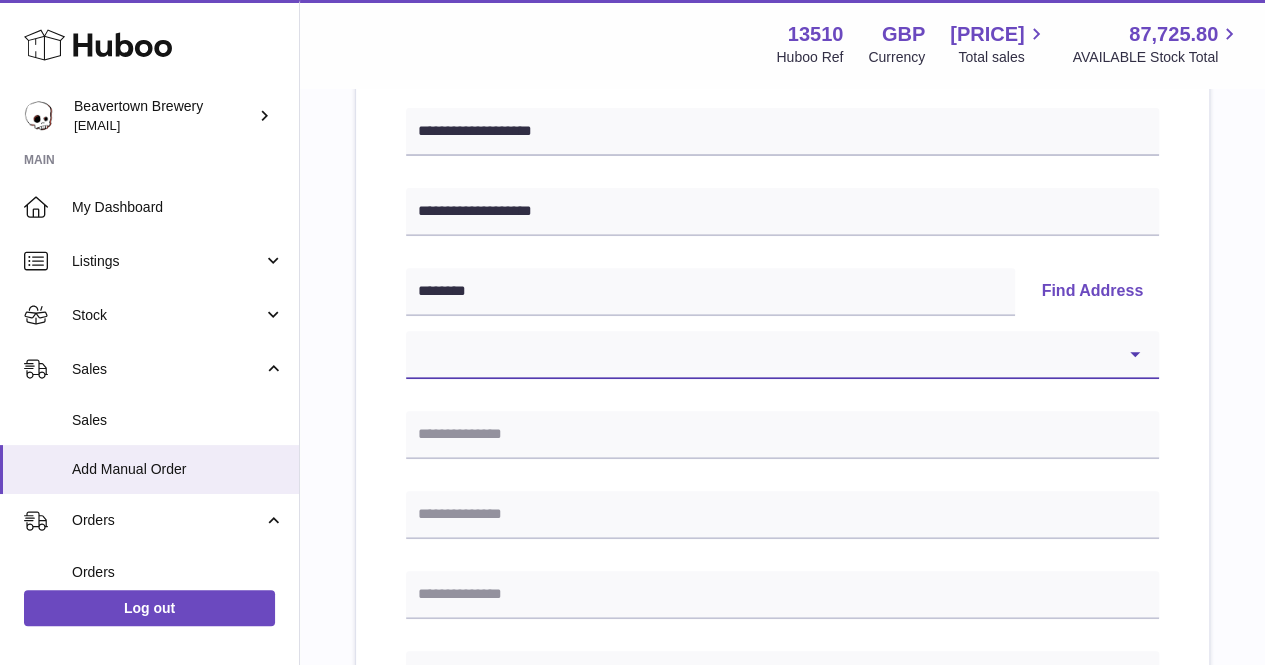 scroll, scrollTop: 300, scrollLeft: 0, axis: vertical 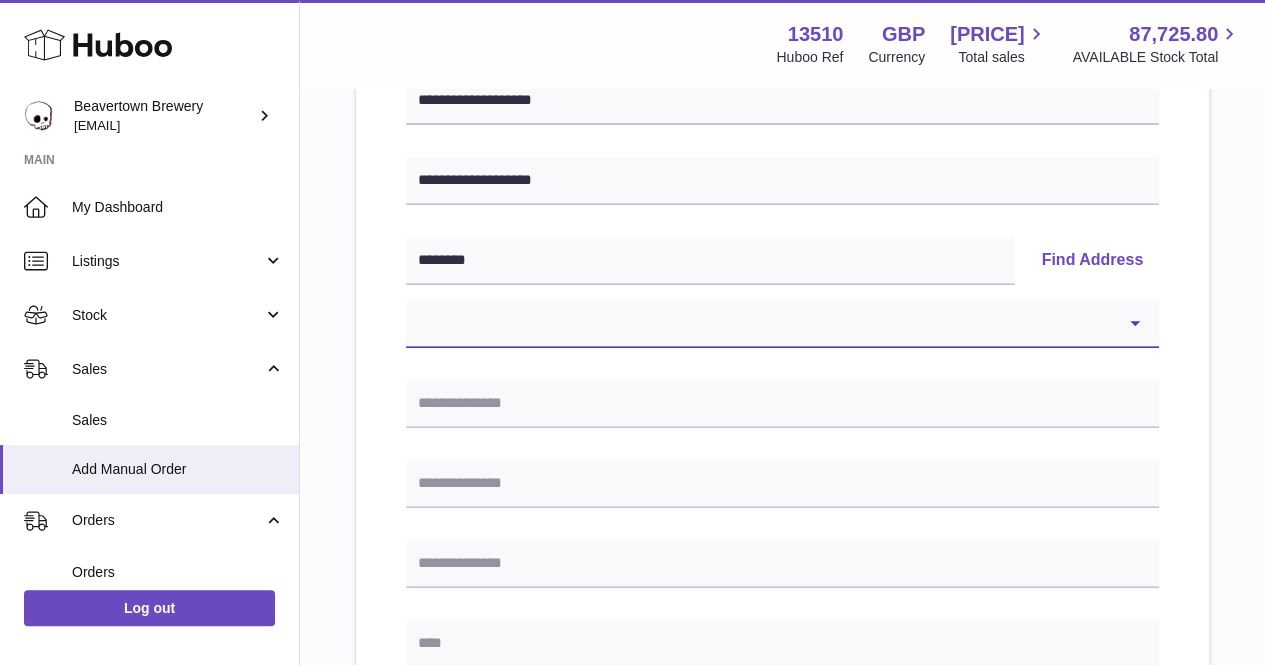 click on "**********" at bounding box center (782, 324) 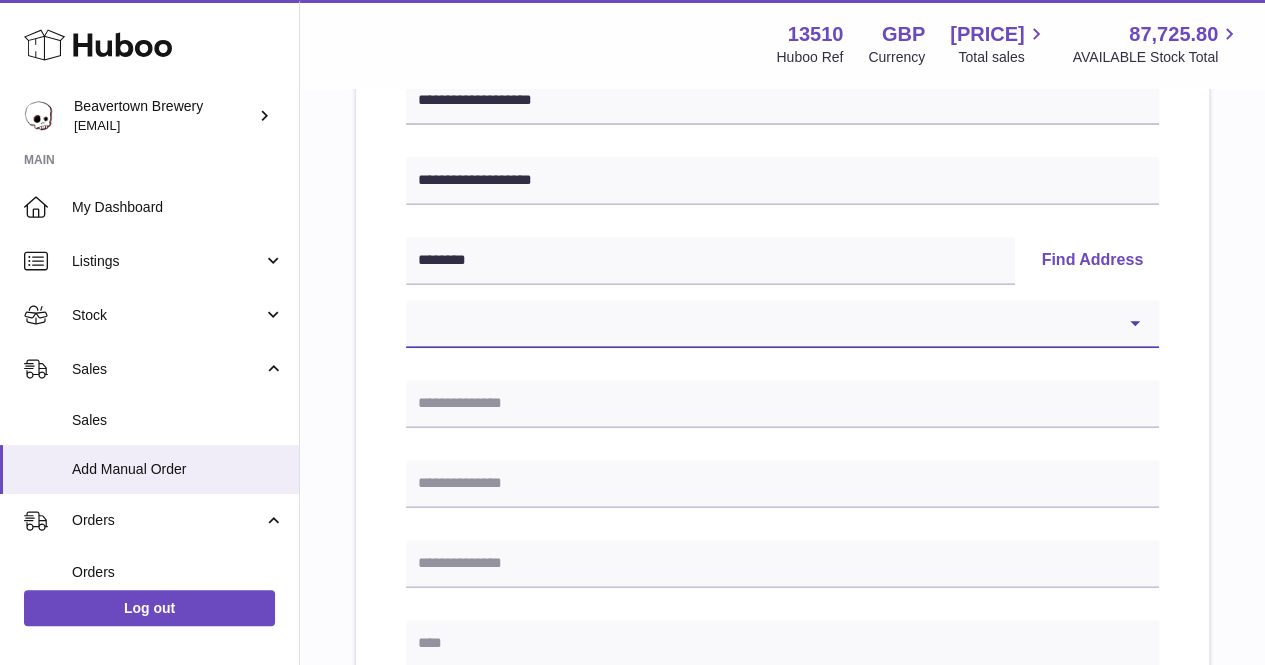 select on "**" 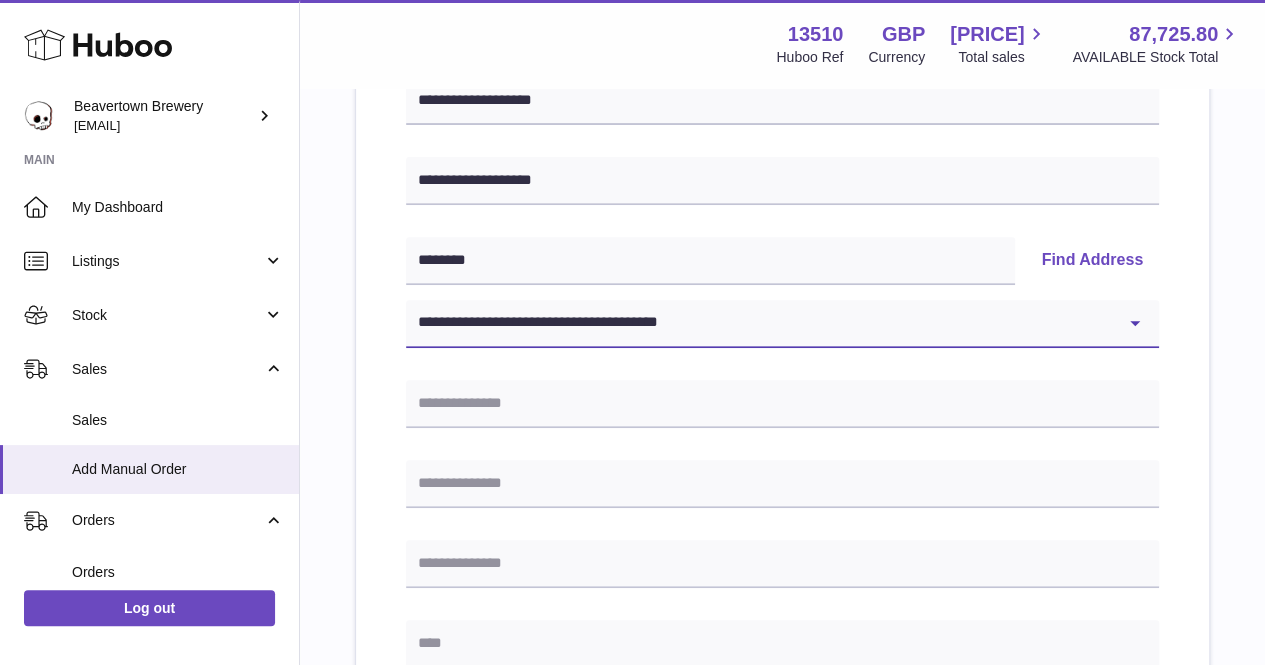 click on "**********" at bounding box center (782, 324) 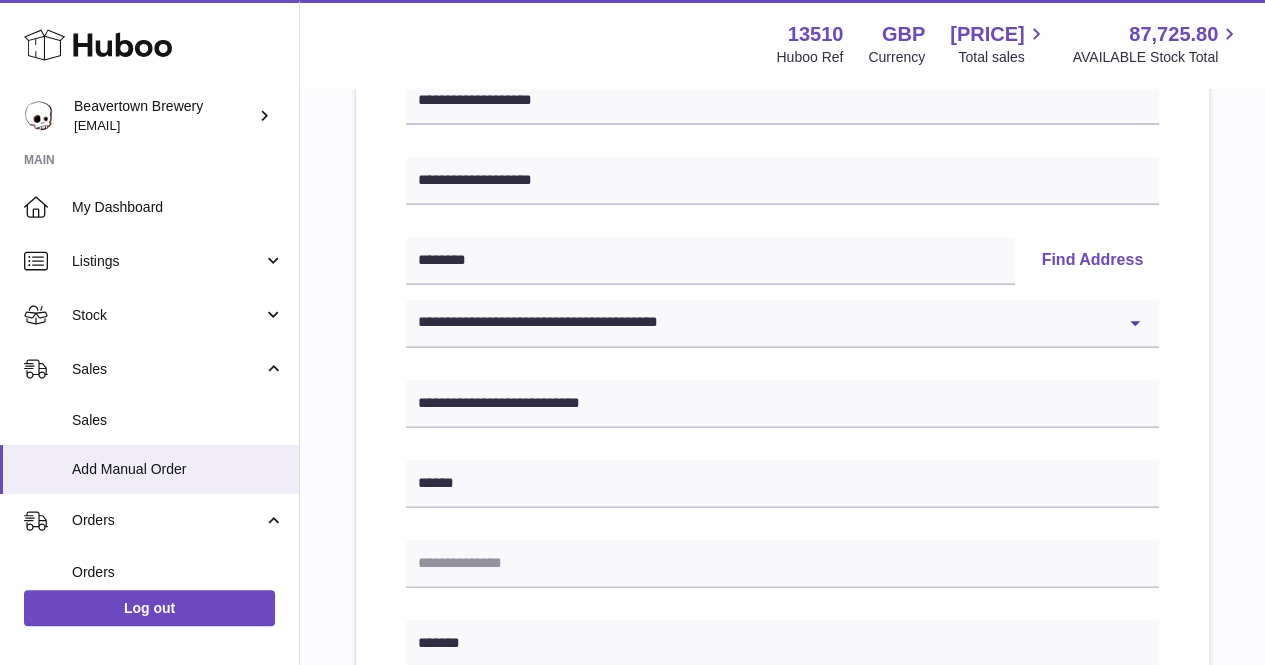 click on "**********" at bounding box center [782, 689] 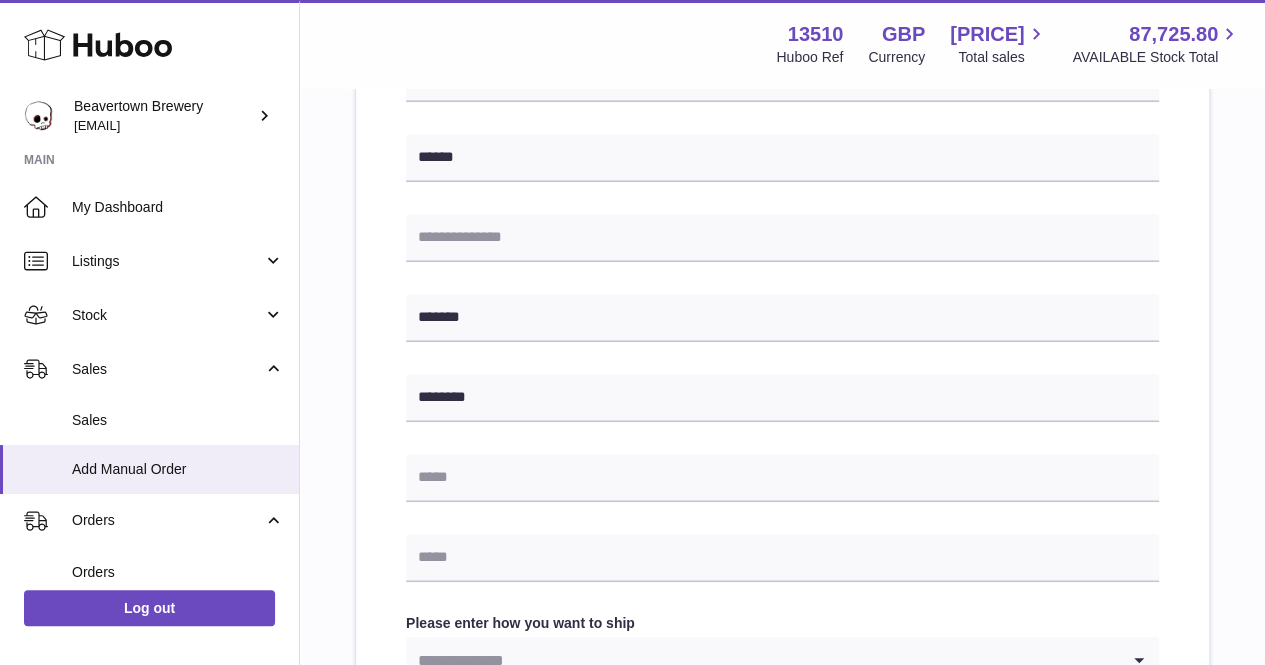 scroll, scrollTop: 700, scrollLeft: 0, axis: vertical 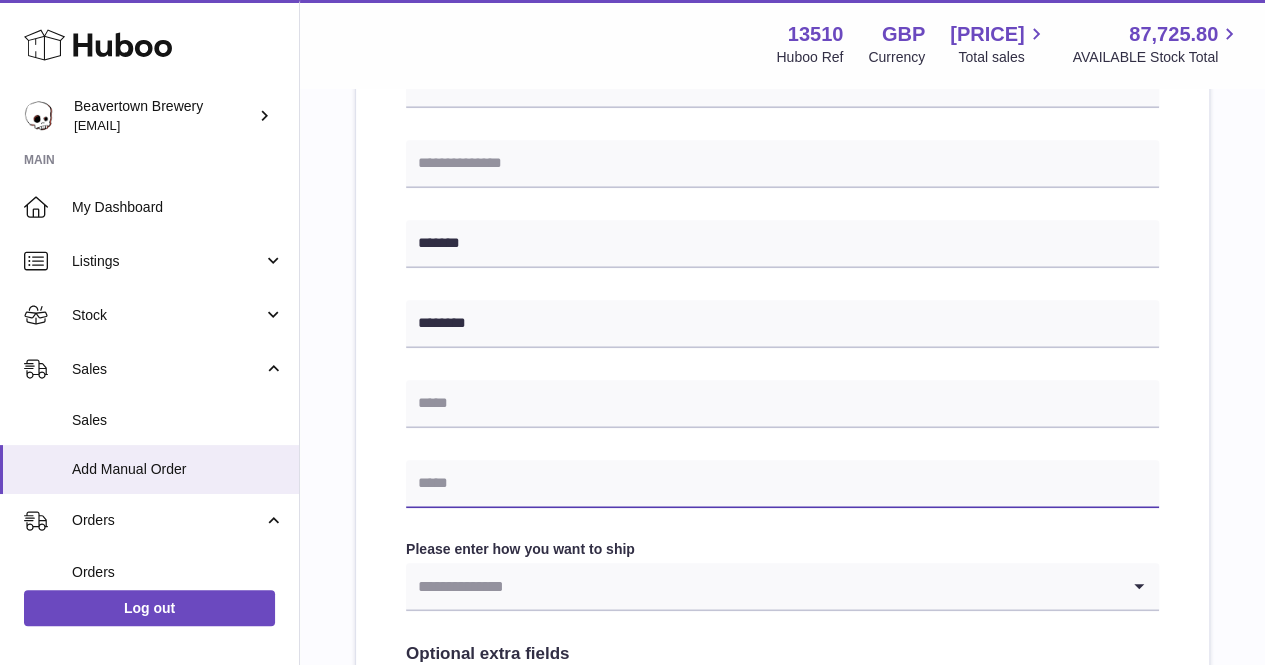 click at bounding box center [782, 484] 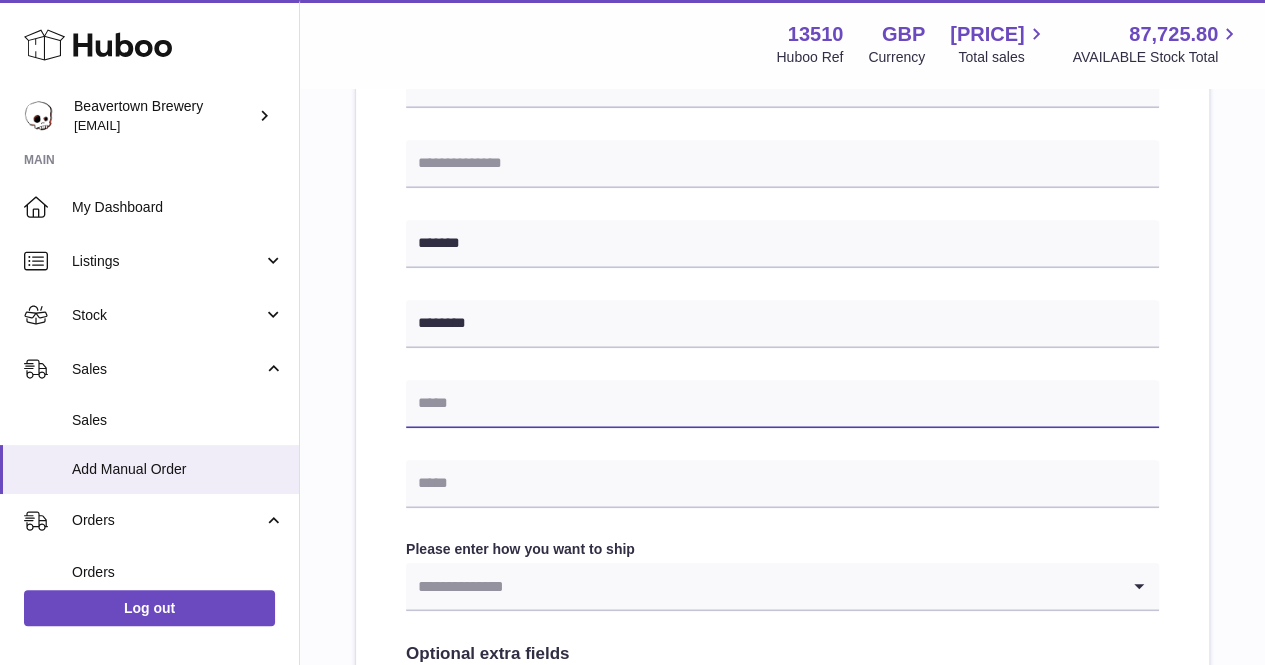 click at bounding box center (782, 404) 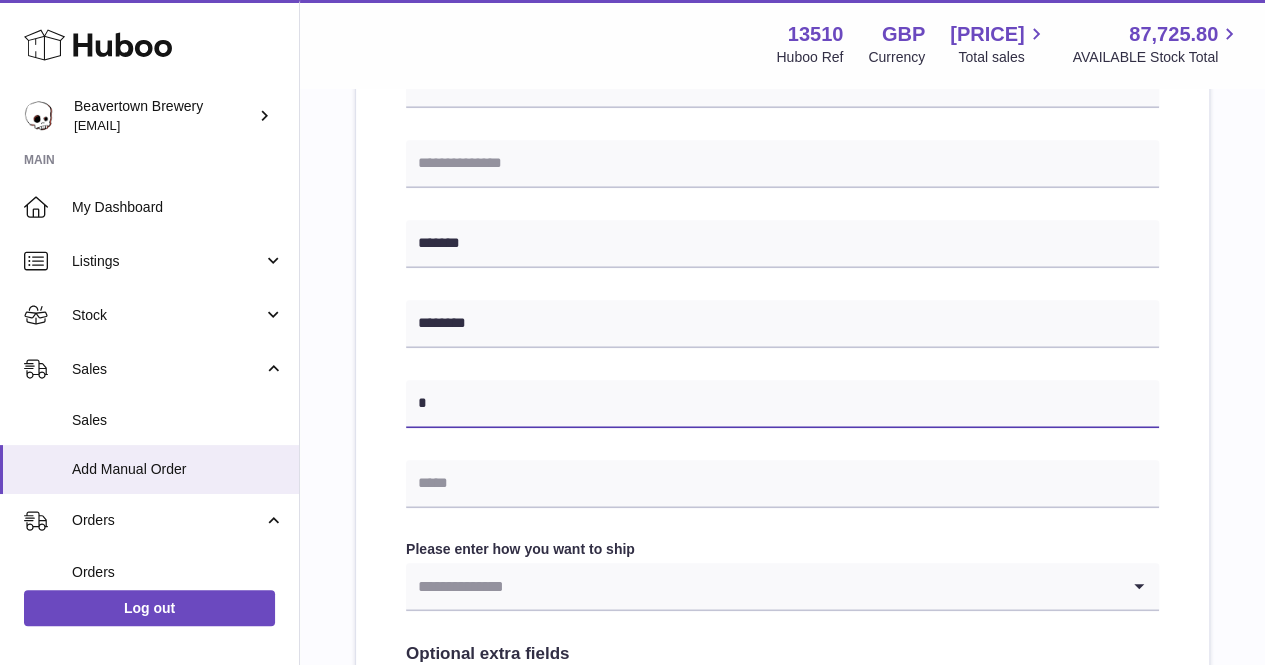 paste on "**********" 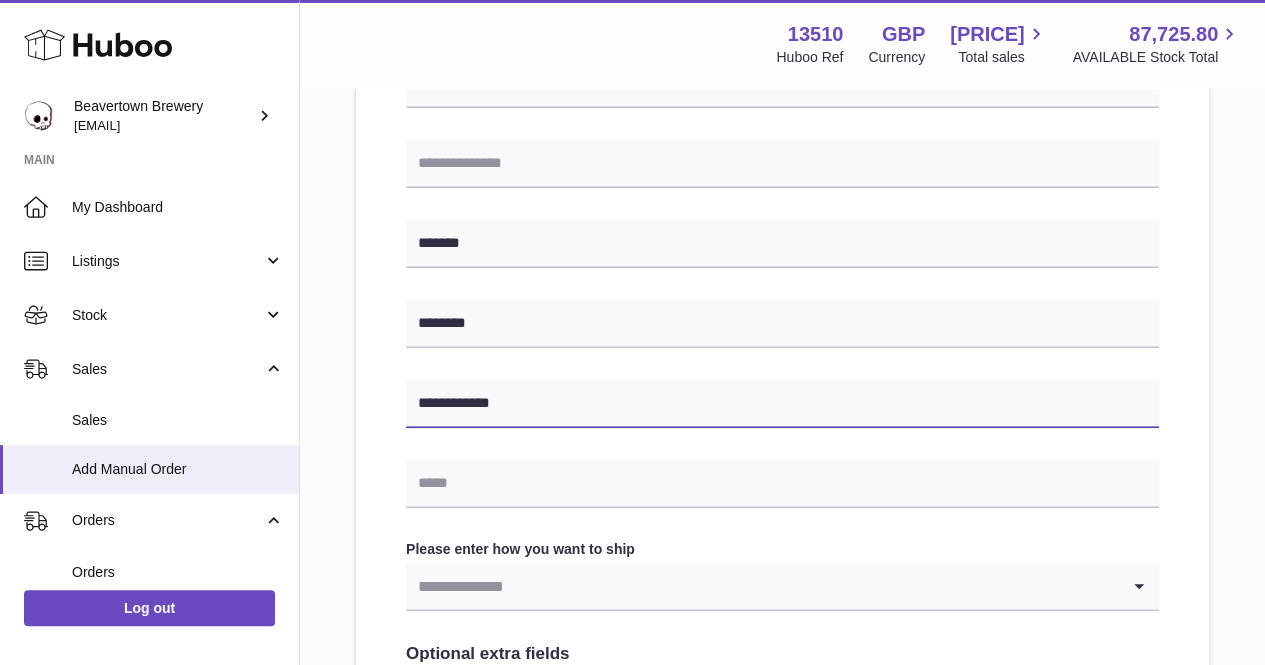 type on "**********" 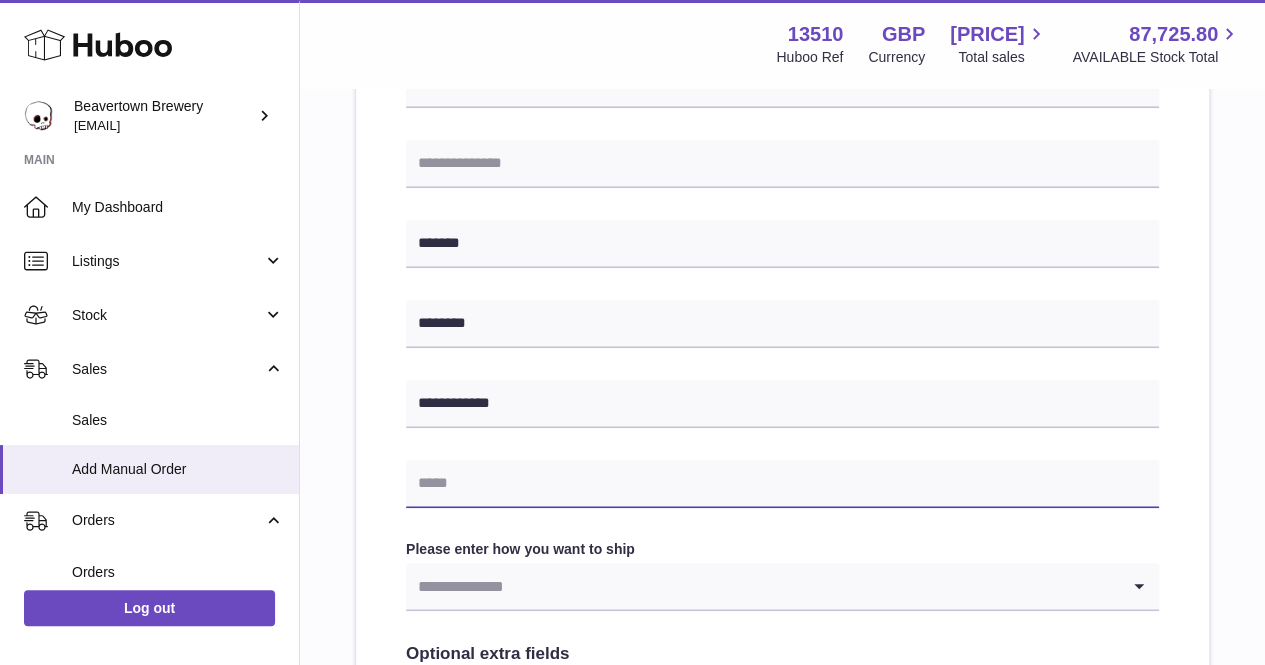 click at bounding box center [782, 484] 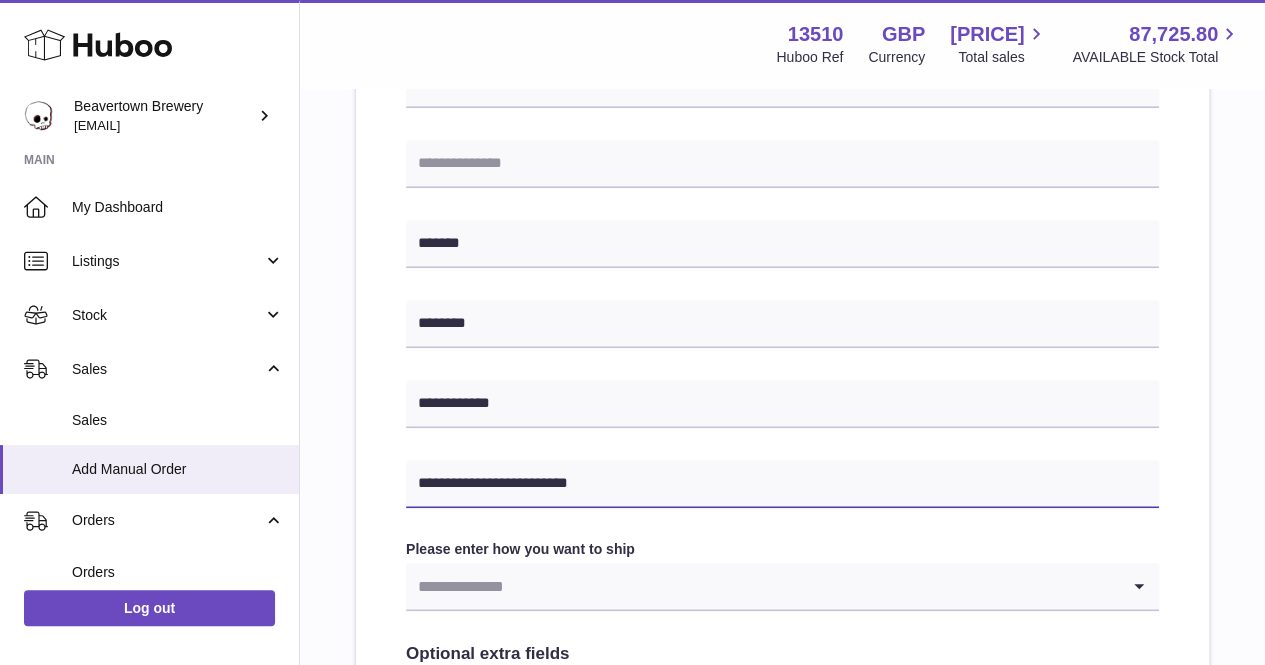 type on "**********" 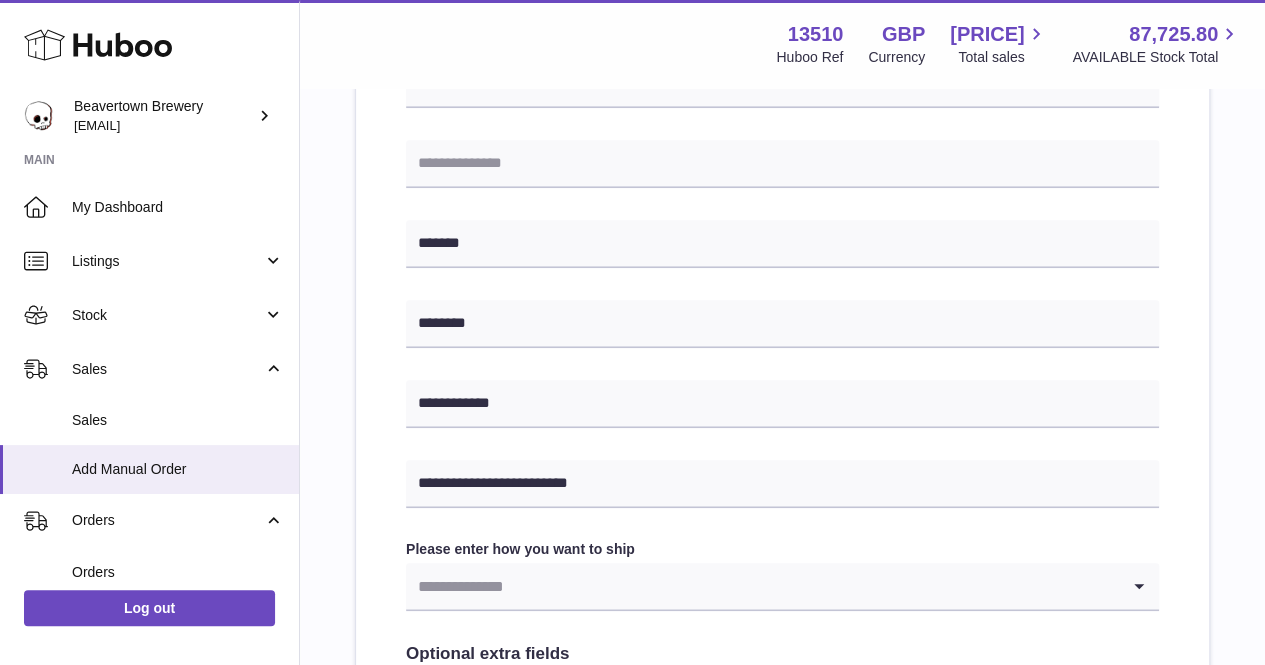 click at bounding box center [762, 586] 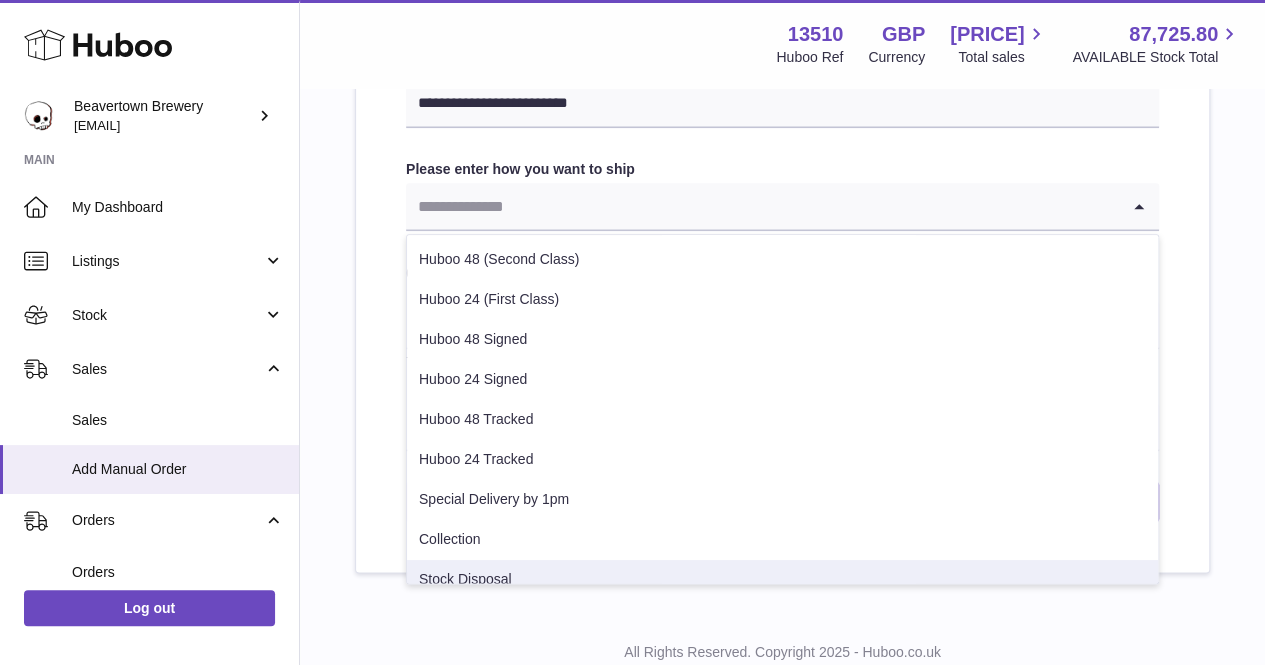 scroll, scrollTop: 1144, scrollLeft: 0, axis: vertical 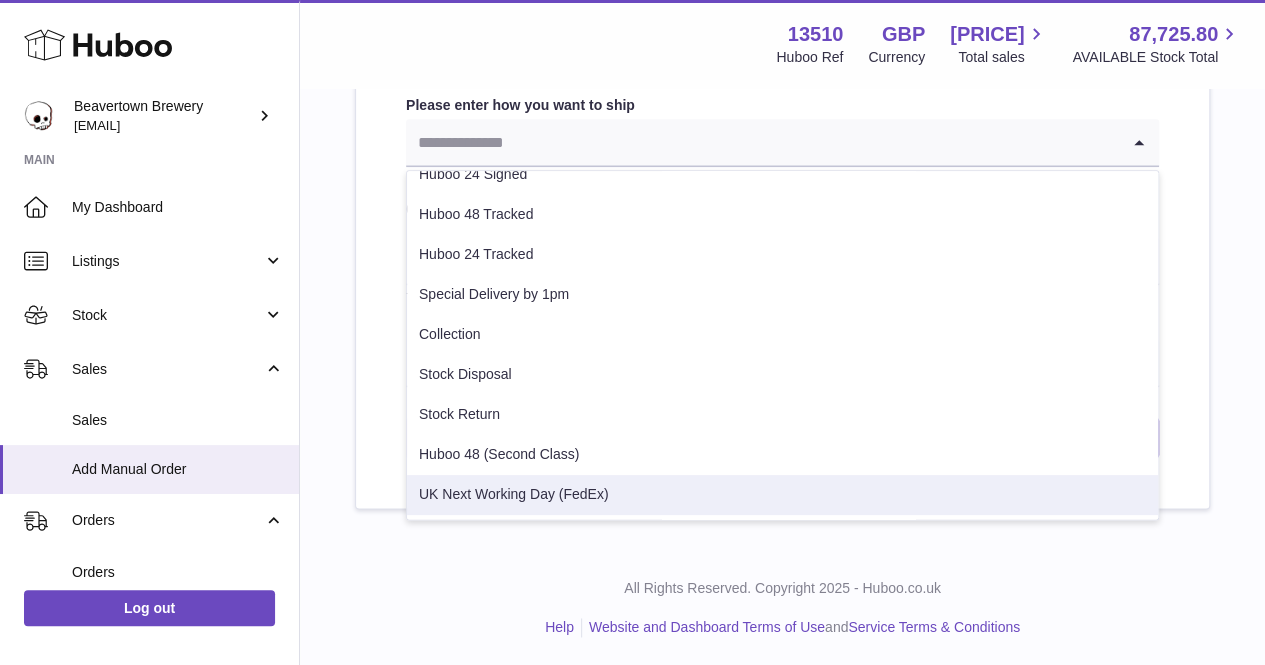 click on "UK Next Working Day (FedEx)" at bounding box center (782, 495) 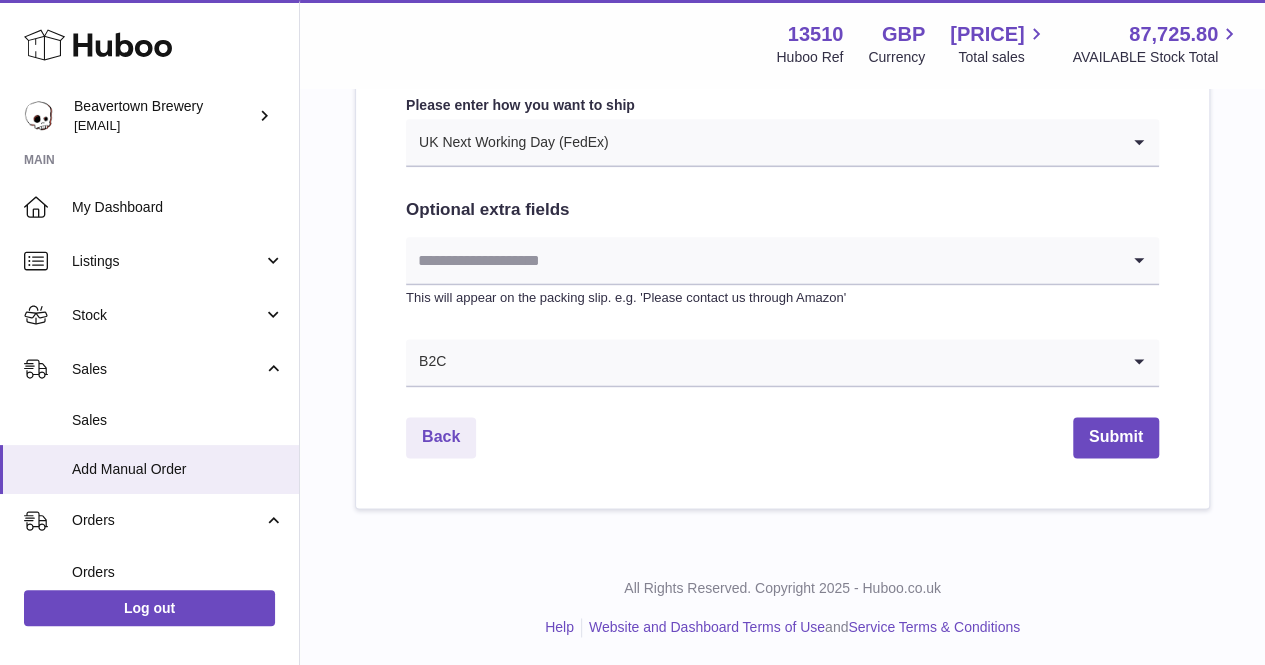 click on "Back
Submit" at bounding box center (782, 437) 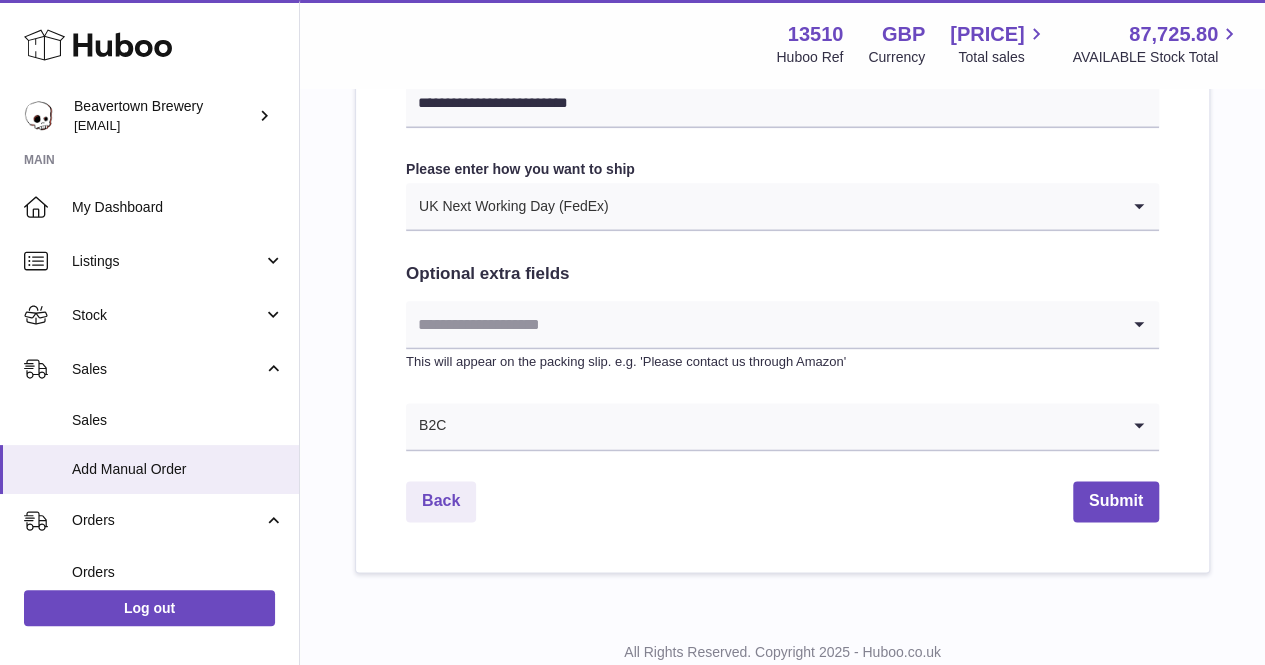 scroll, scrollTop: 1144, scrollLeft: 0, axis: vertical 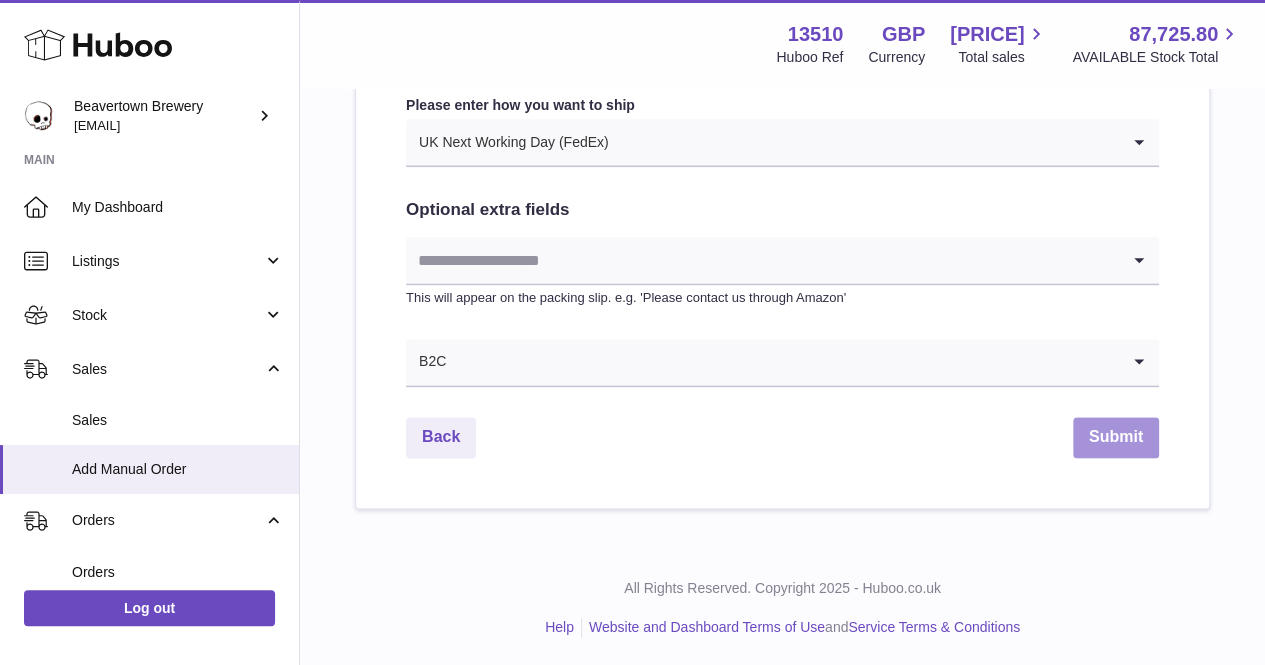 click on "Submit" at bounding box center (1116, 437) 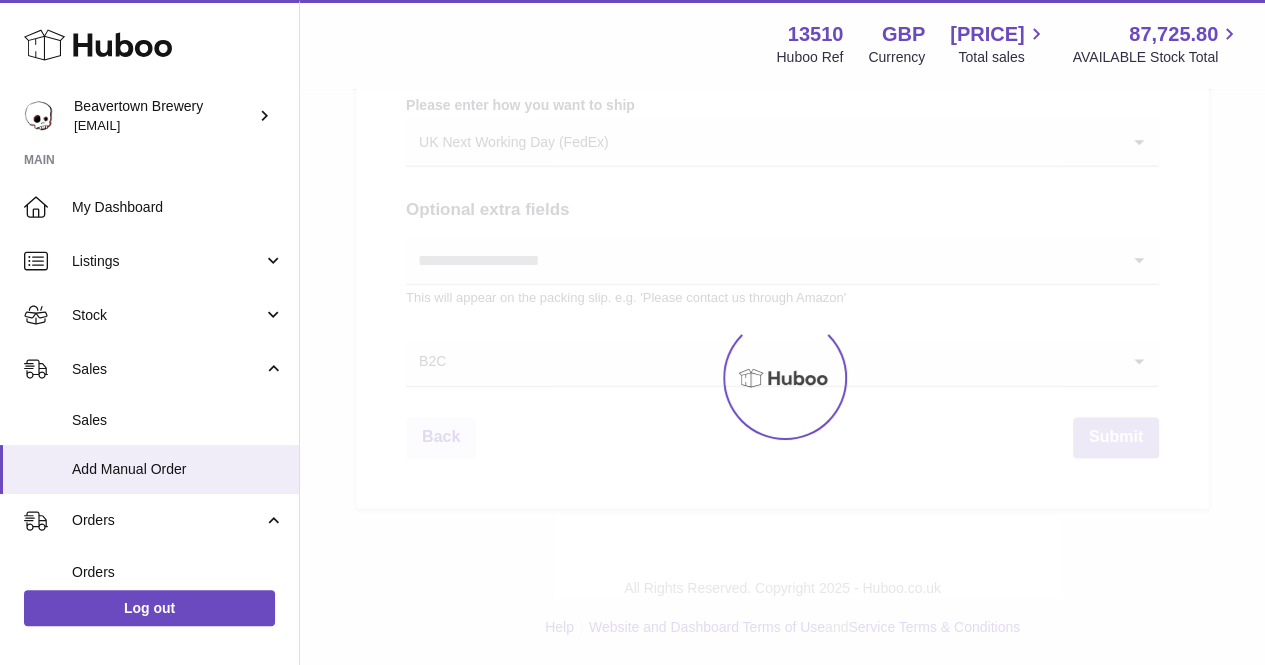 type 